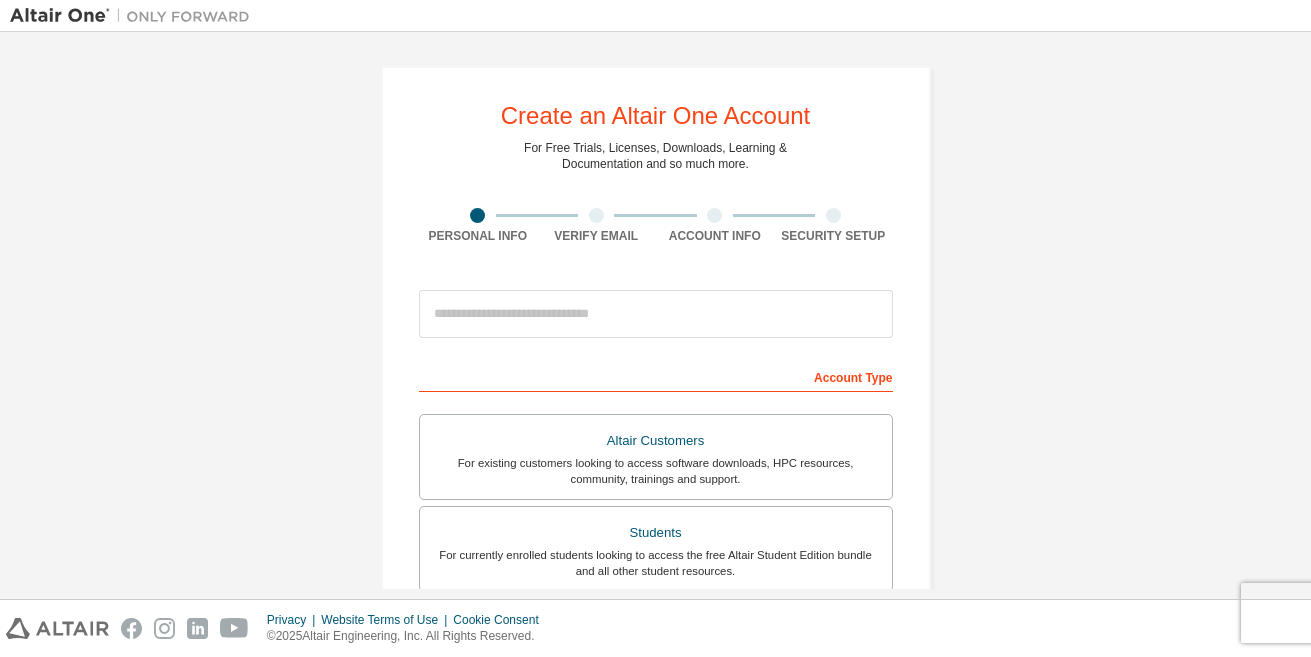 scroll, scrollTop: 0, scrollLeft: 0, axis: both 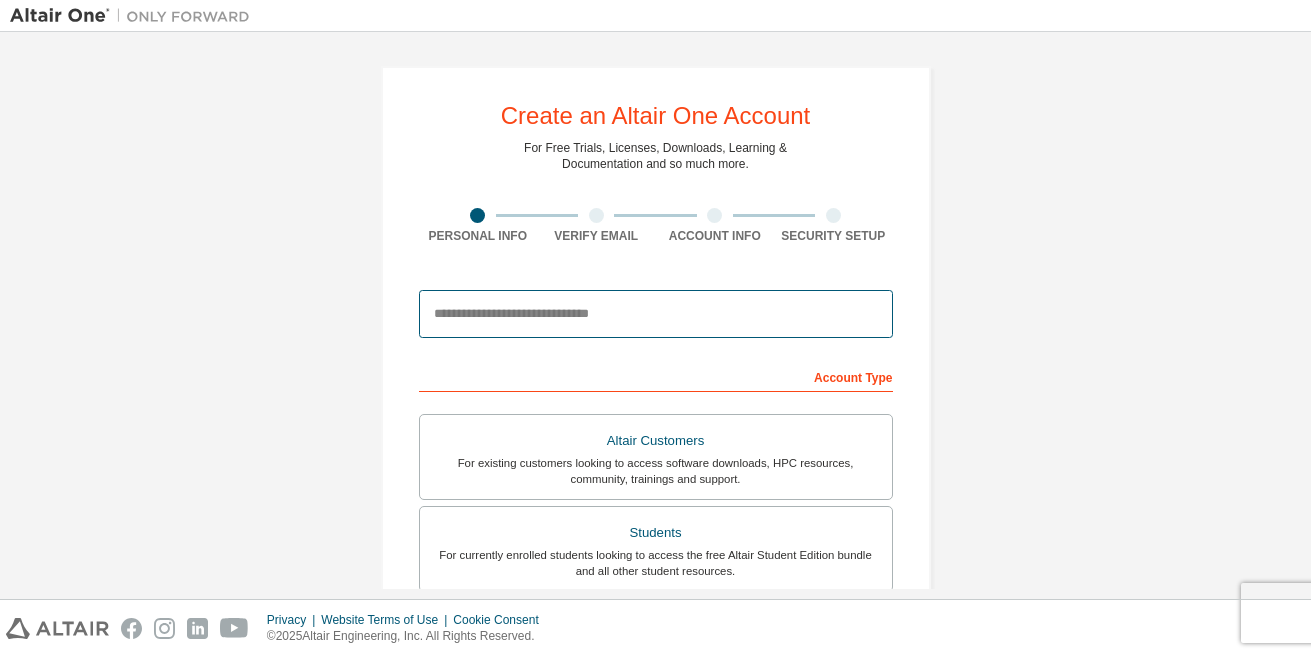 click at bounding box center (656, 314) 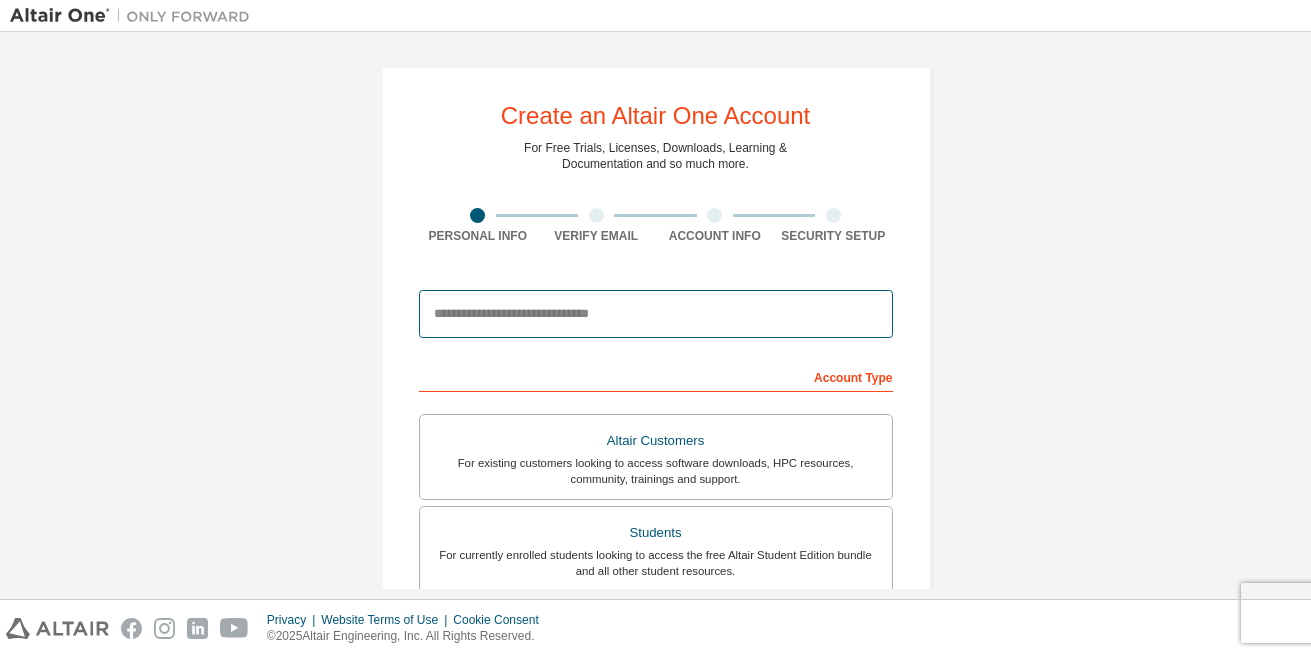 type on "**********" 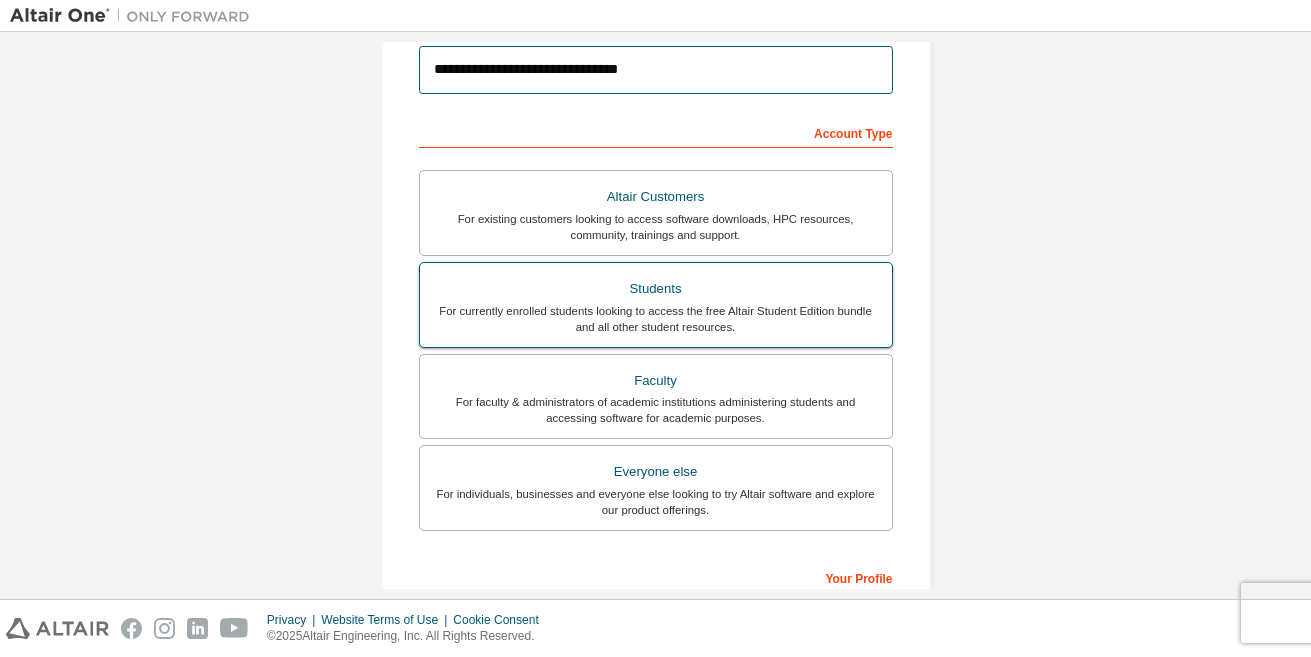 scroll, scrollTop: 246, scrollLeft: 0, axis: vertical 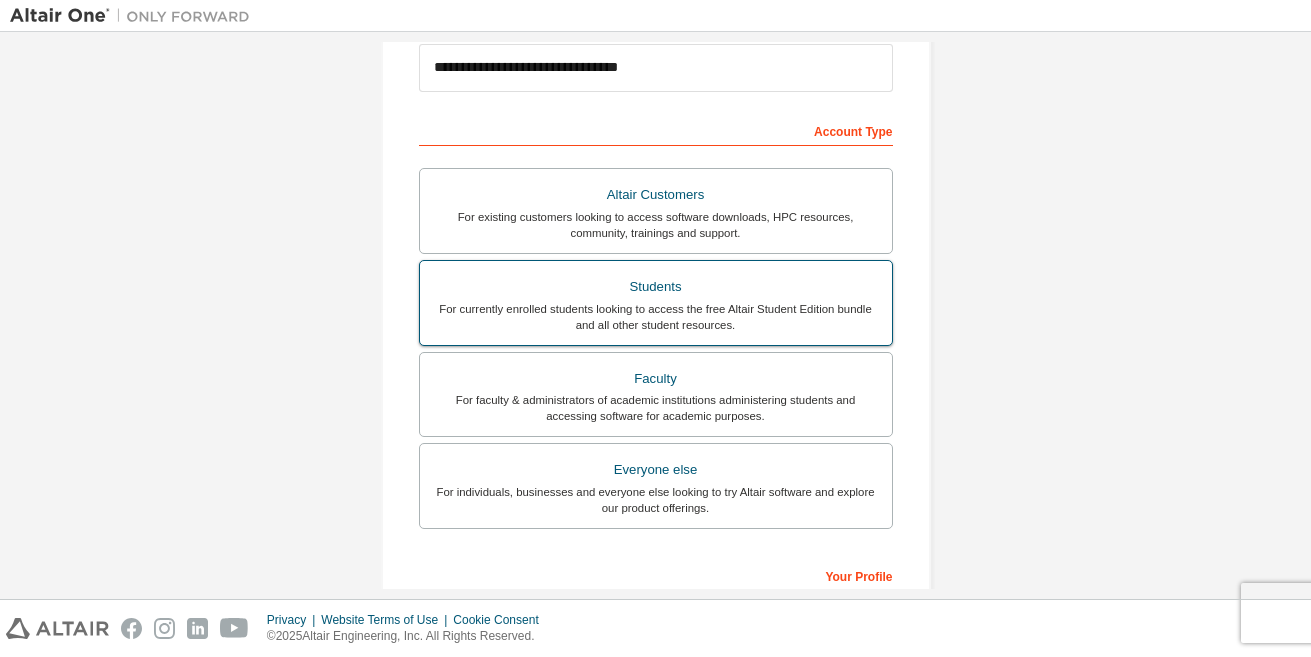 click on "Students" at bounding box center [656, 287] 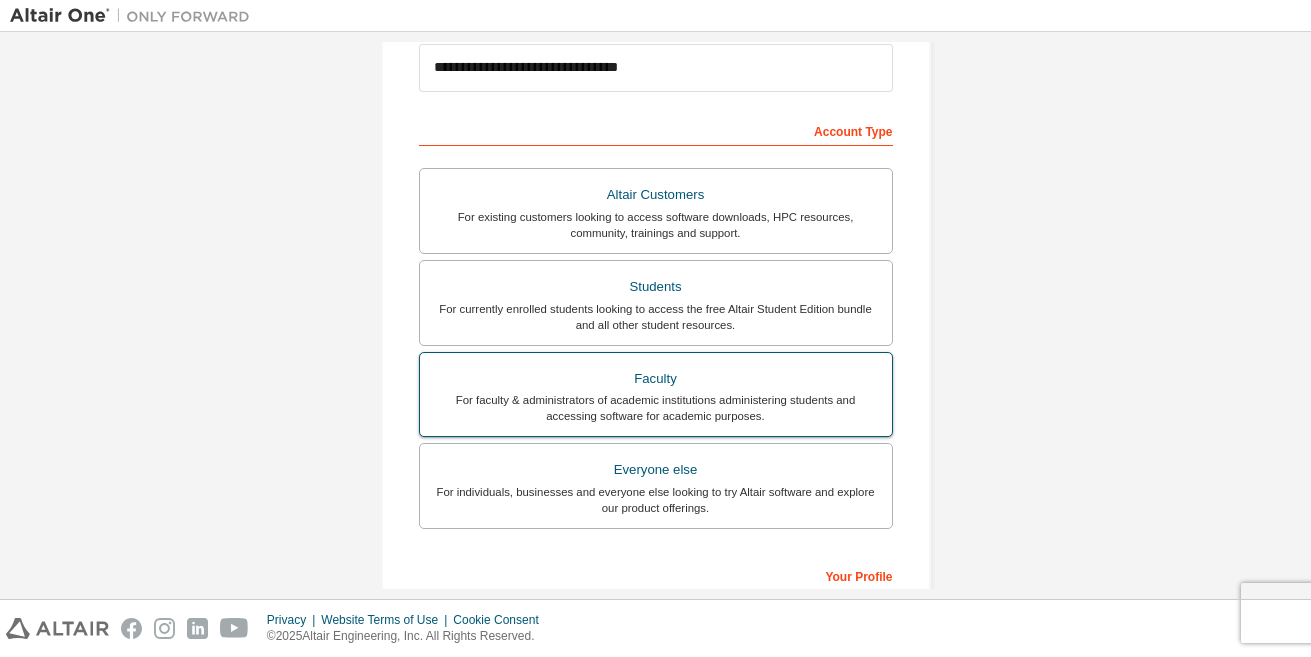 click on "For faculty & administrators of academic institutions administering students and accessing software for academic purposes." at bounding box center [656, 408] 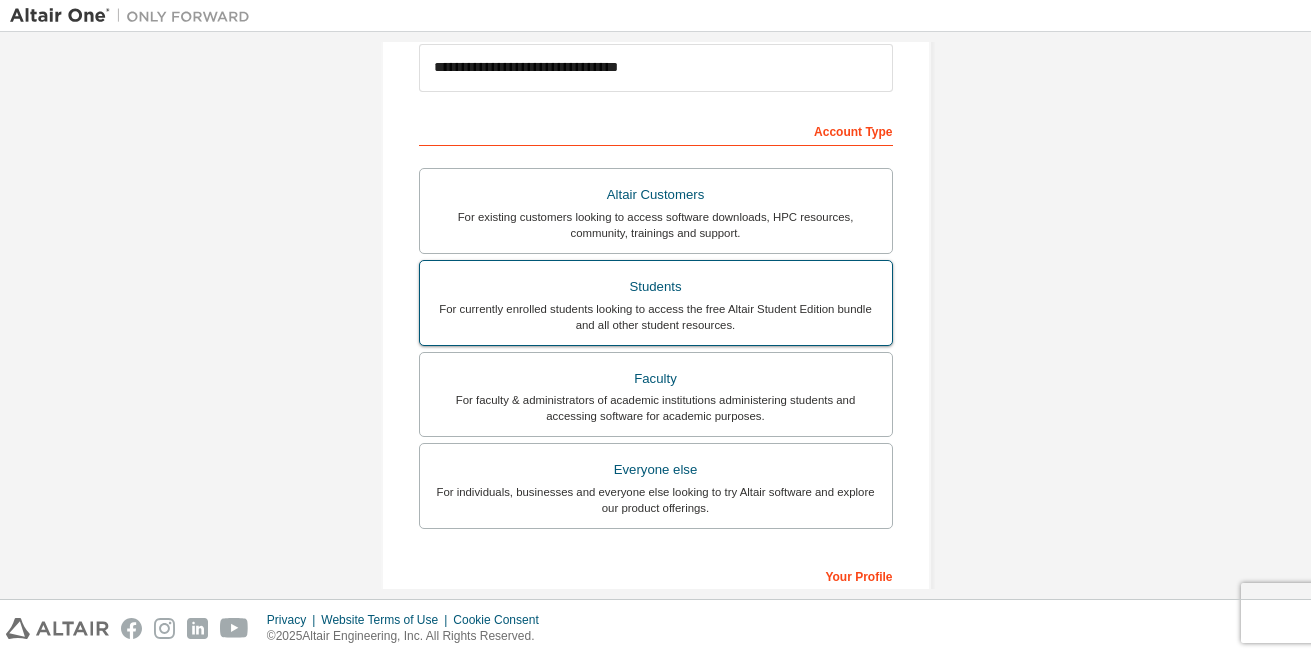 click on "For currently enrolled students looking to access the free Altair Student Edition bundle and all other student resources." at bounding box center [656, 317] 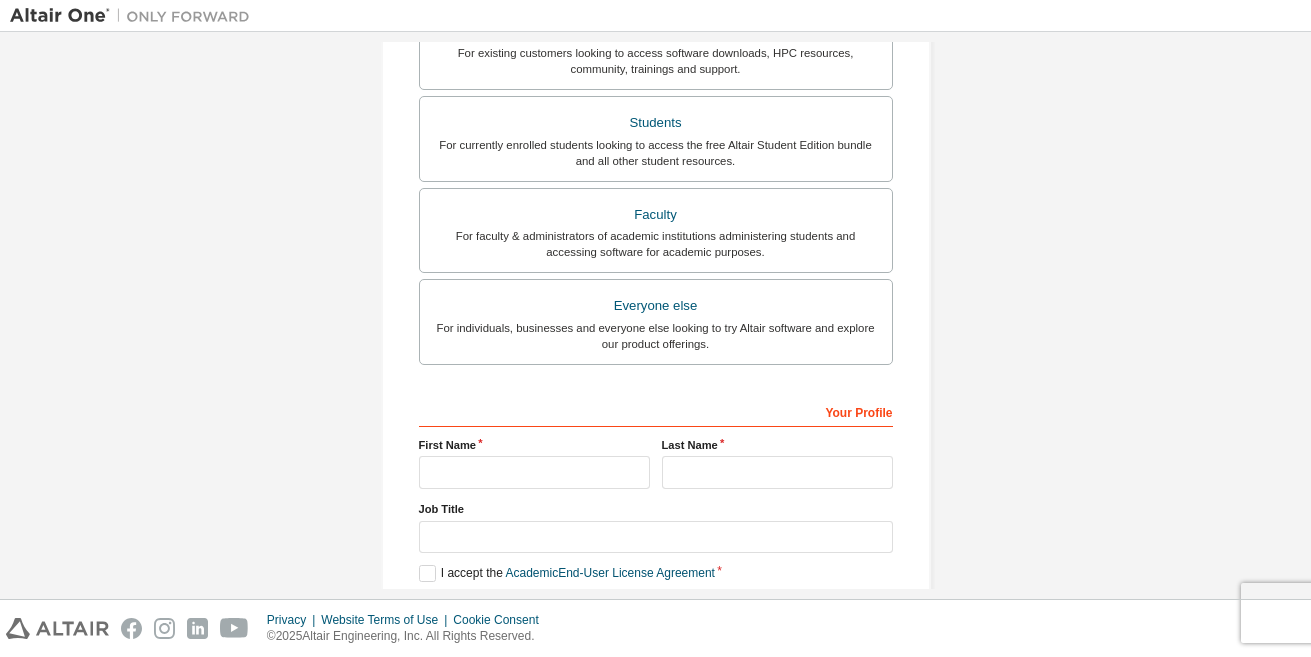 scroll, scrollTop: 512, scrollLeft: 0, axis: vertical 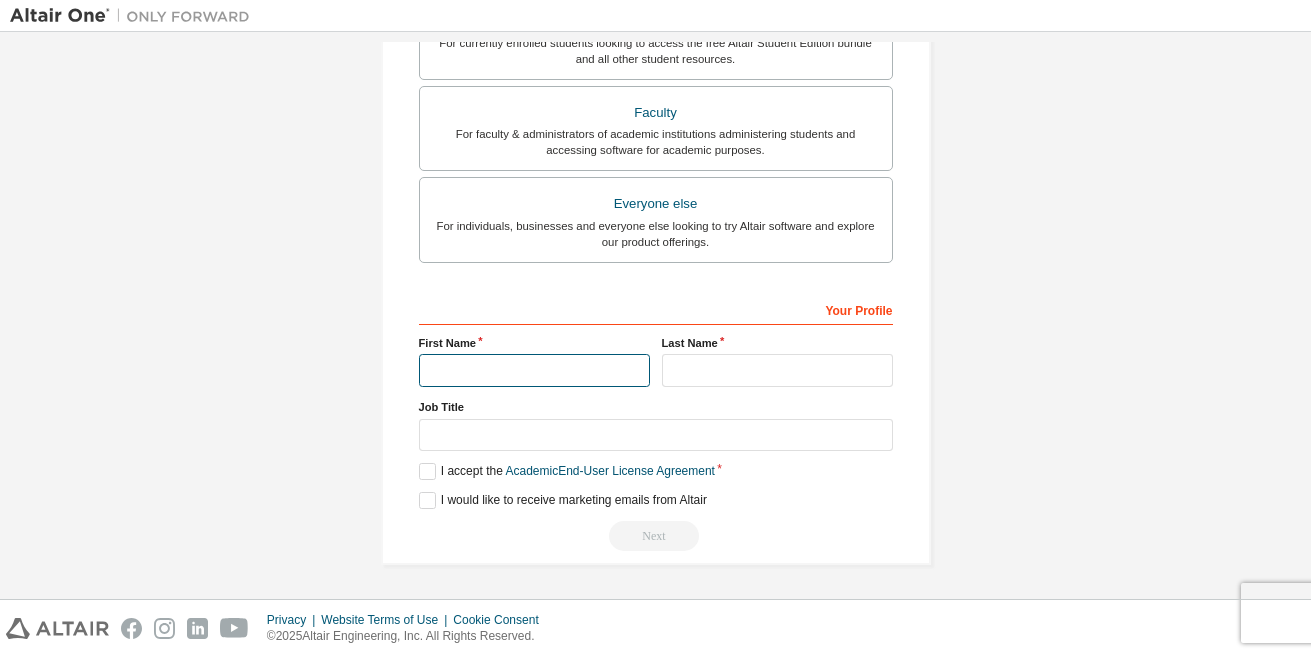 click at bounding box center [534, 370] 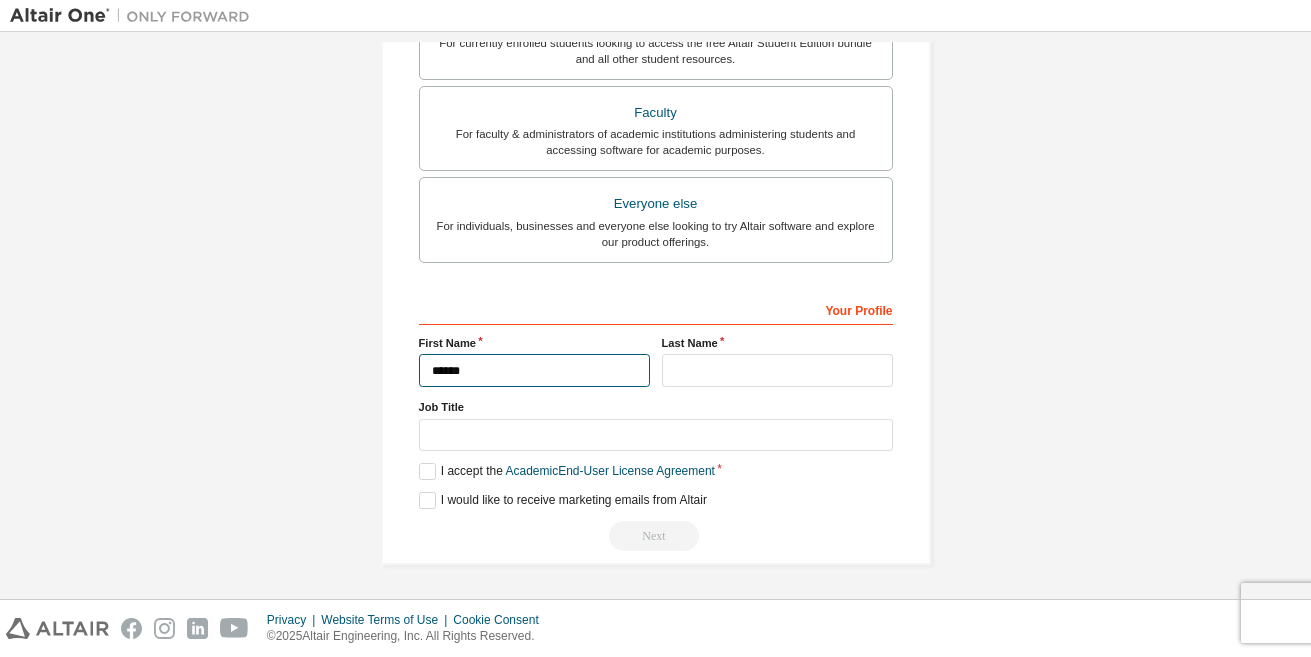 type on "******" 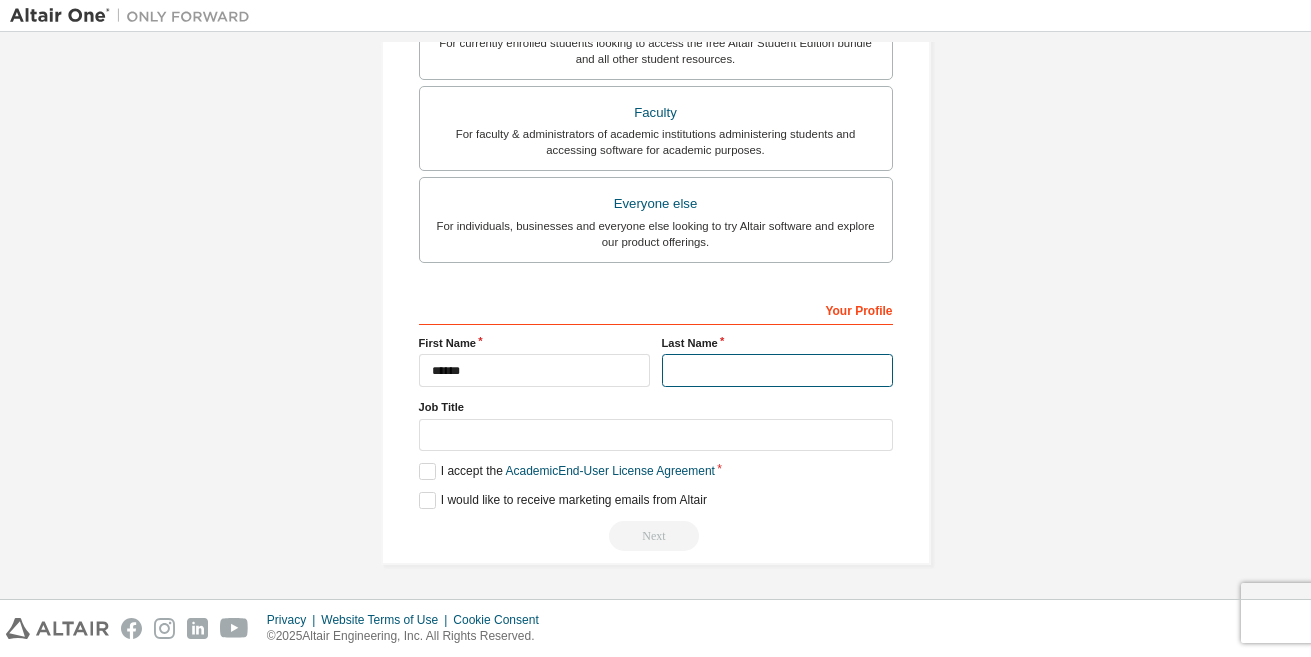 click at bounding box center [777, 370] 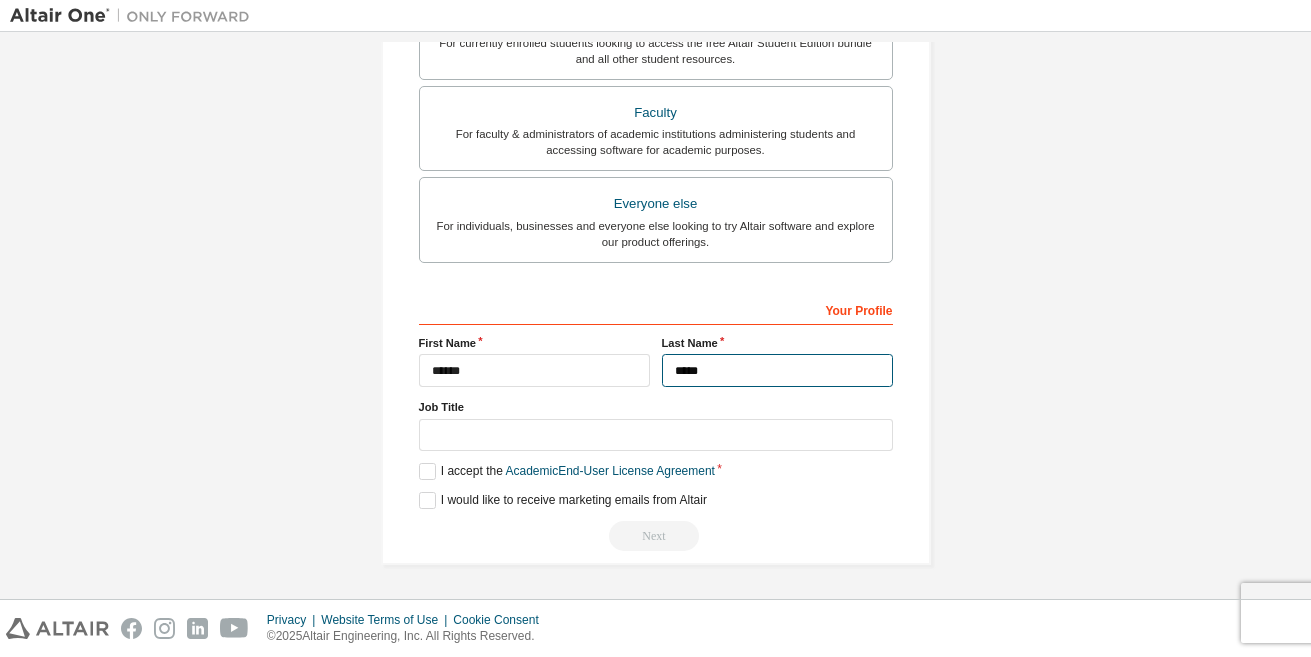 type on "*****" 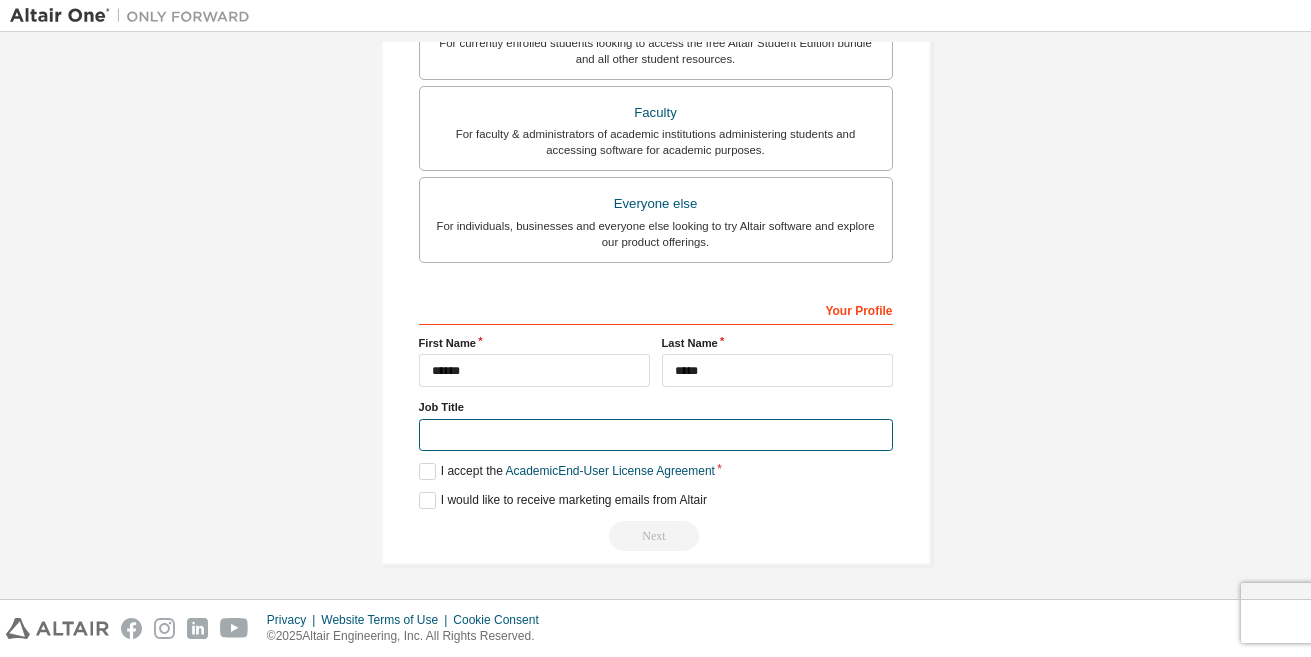 click at bounding box center [656, 435] 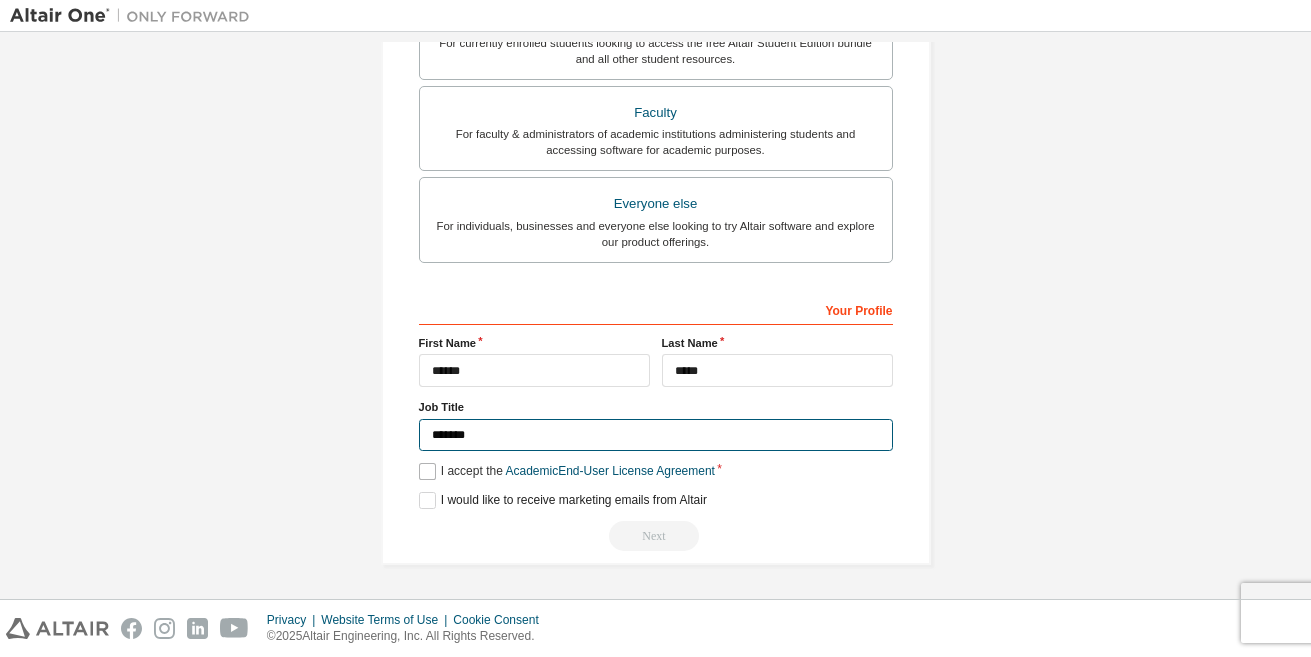 type on "*******" 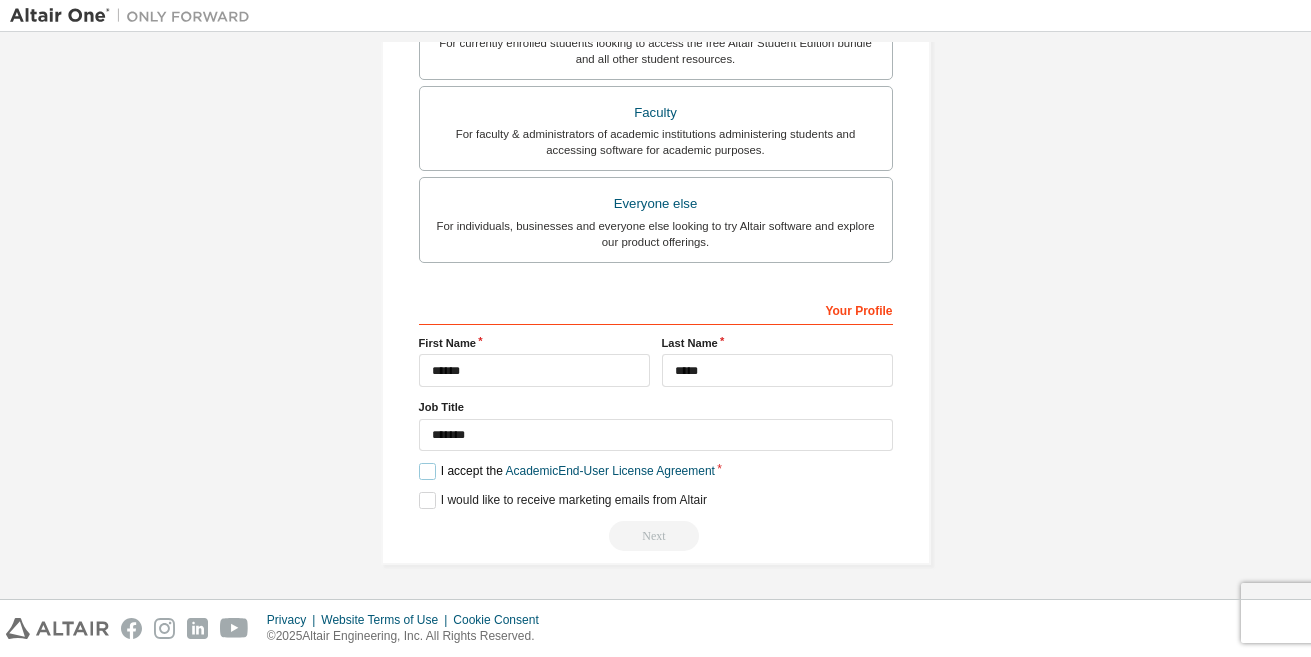 click on "I accept the   Academic   End-User License Agreement" at bounding box center [567, 471] 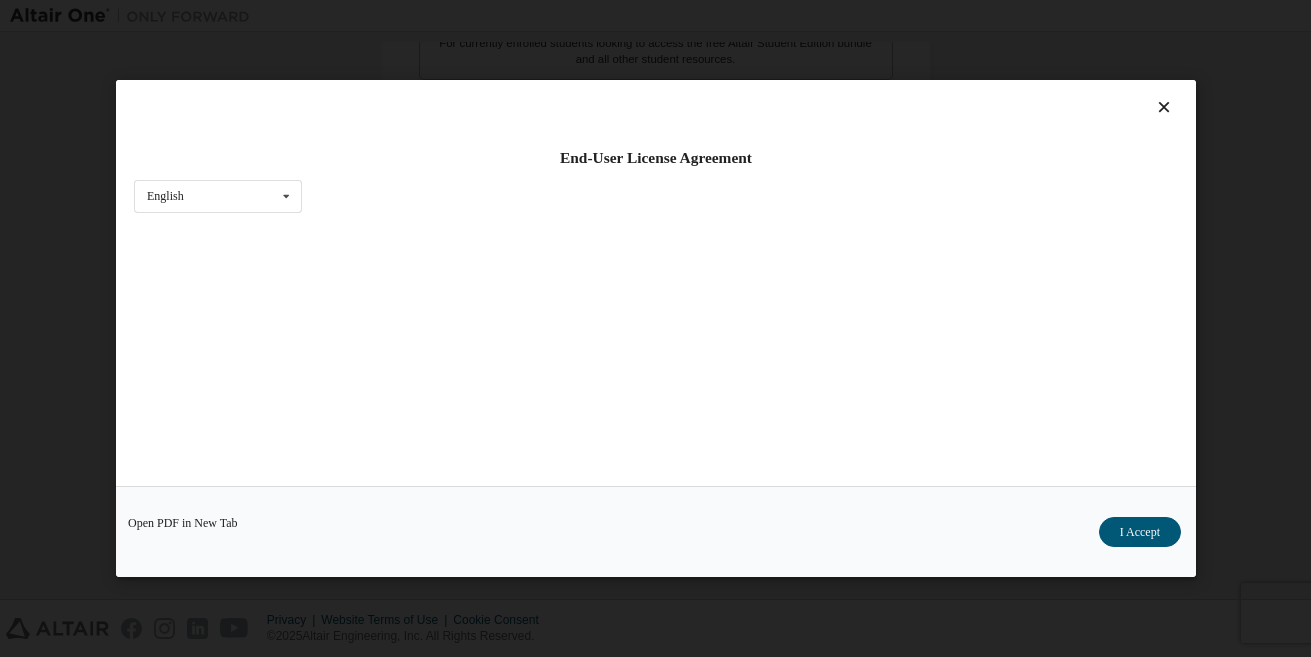 click on "Open PDF in New Tab I Accept" at bounding box center [656, 531] 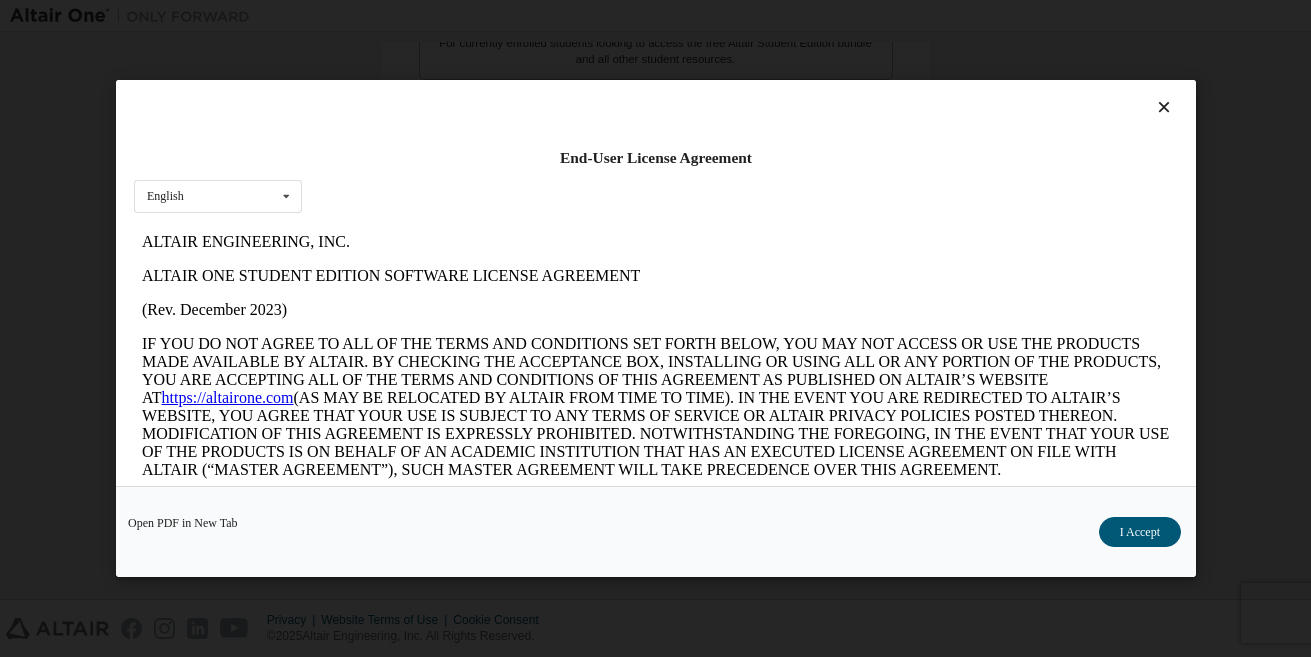 scroll, scrollTop: 0, scrollLeft: 0, axis: both 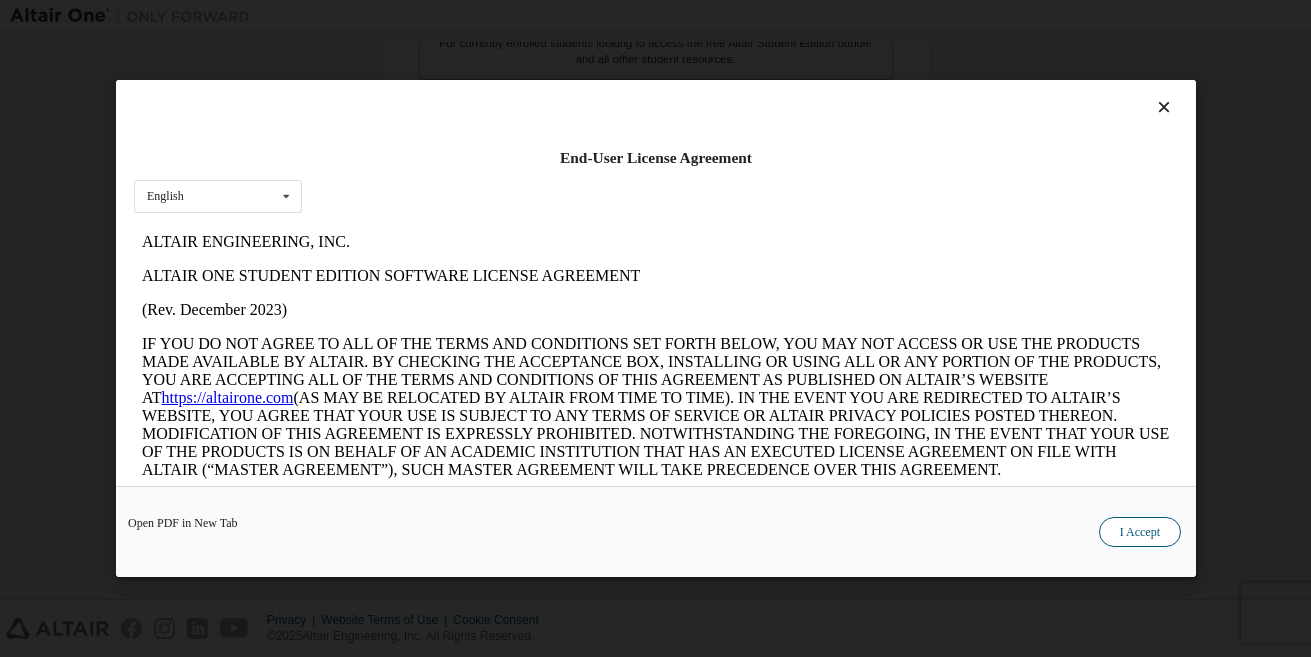 click on "I Accept" at bounding box center (1139, 532) 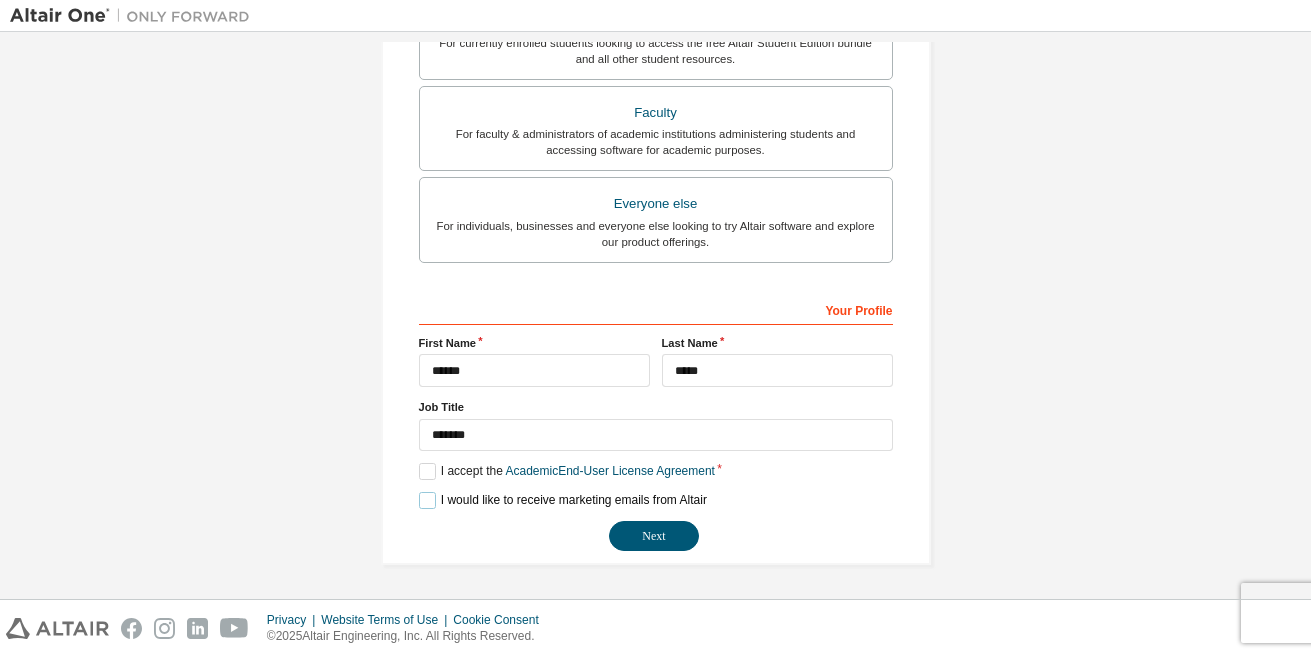 click on "I would like to receive marketing emails from Altair" at bounding box center [563, 500] 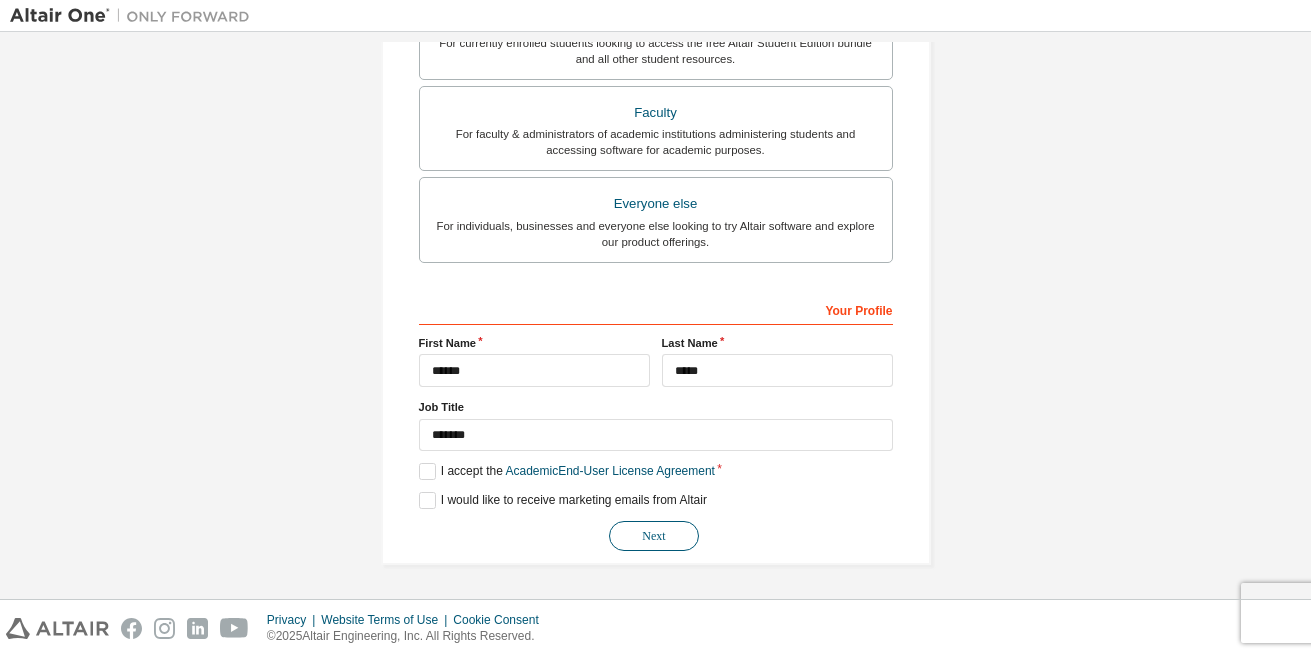 click on "Next" at bounding box center [654, 536] 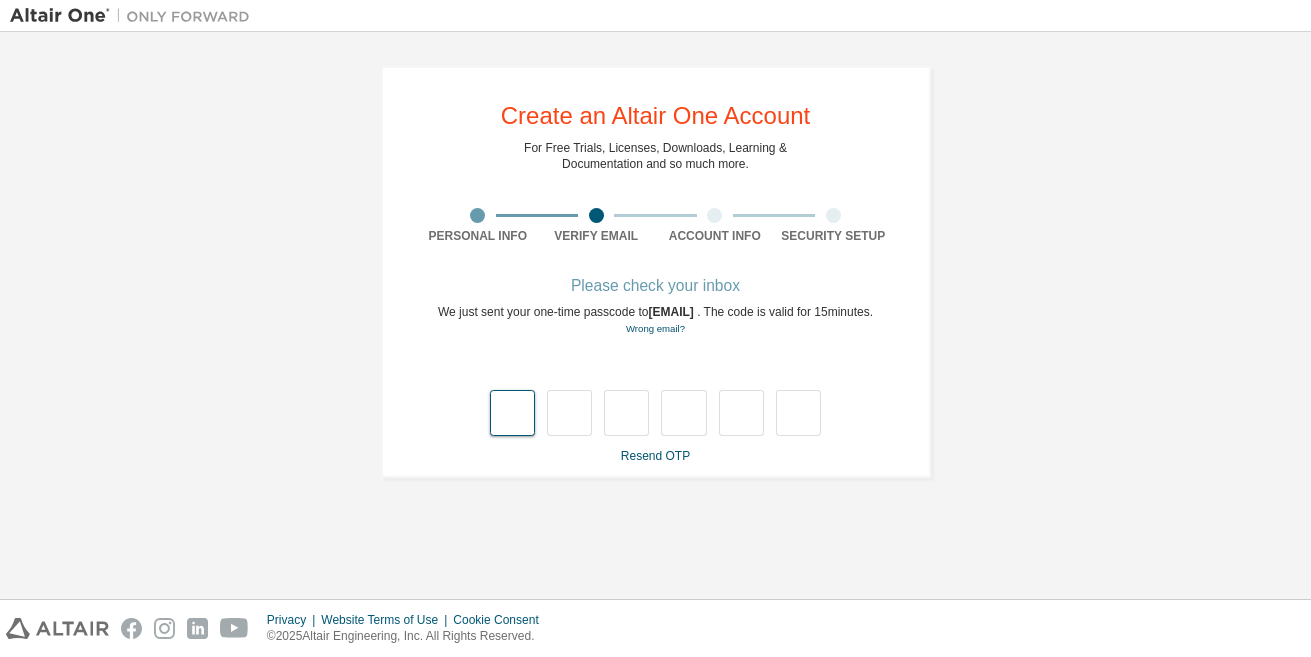 scroll, scrollTop: 0, scrollLeft: 0, axis: both 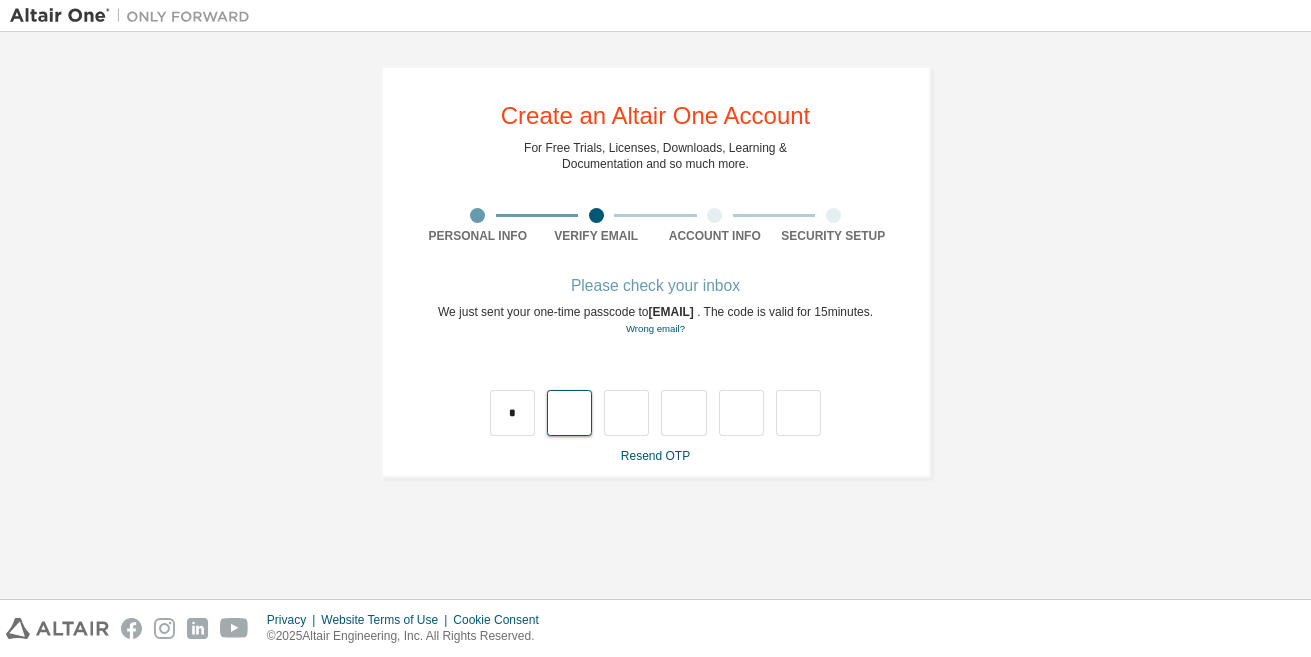 type on "*" 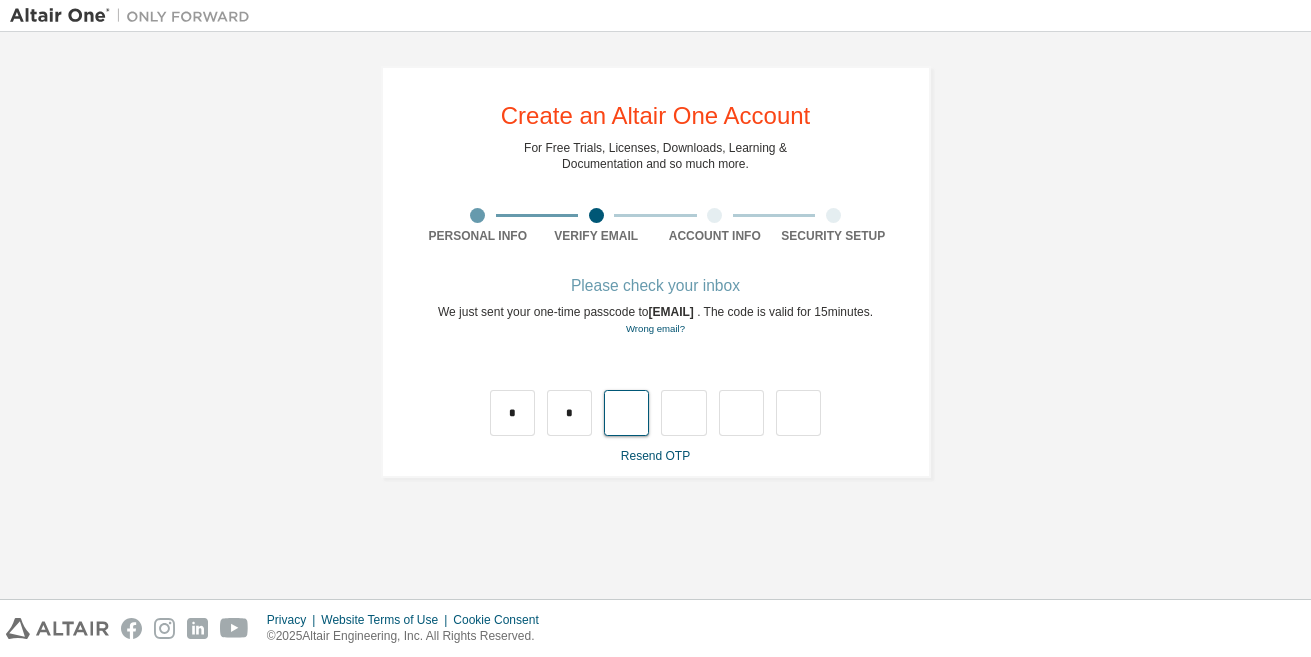type on "*" 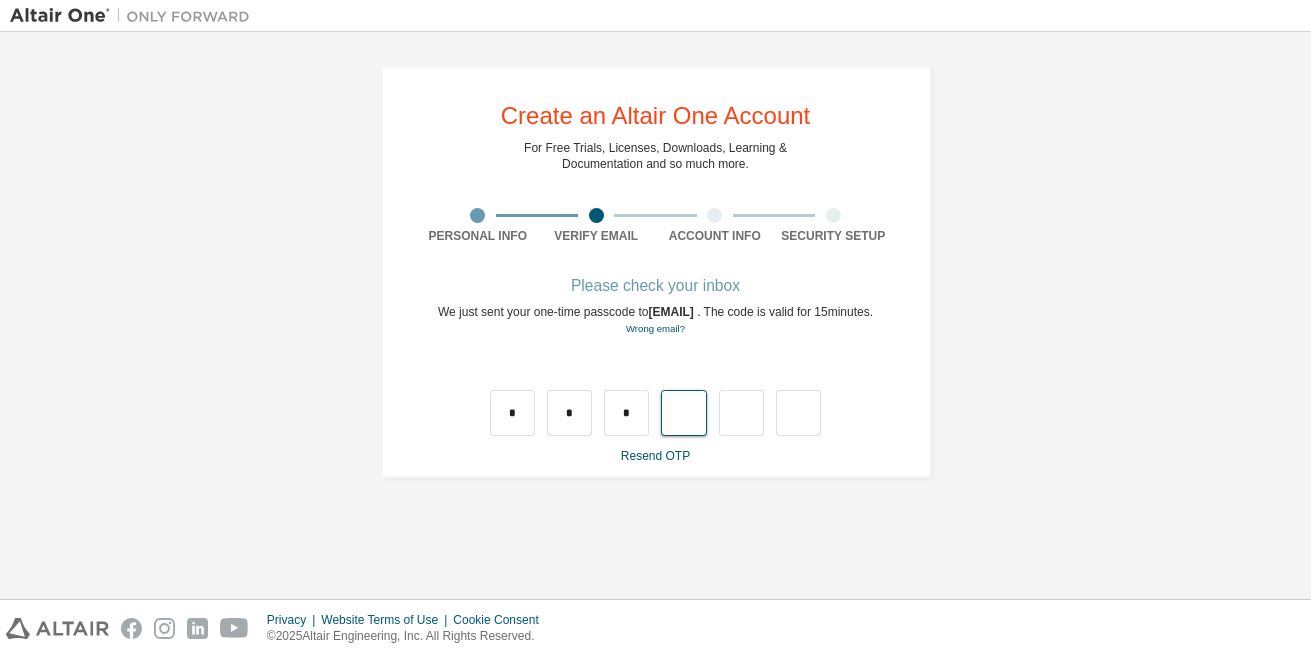 type on "*" 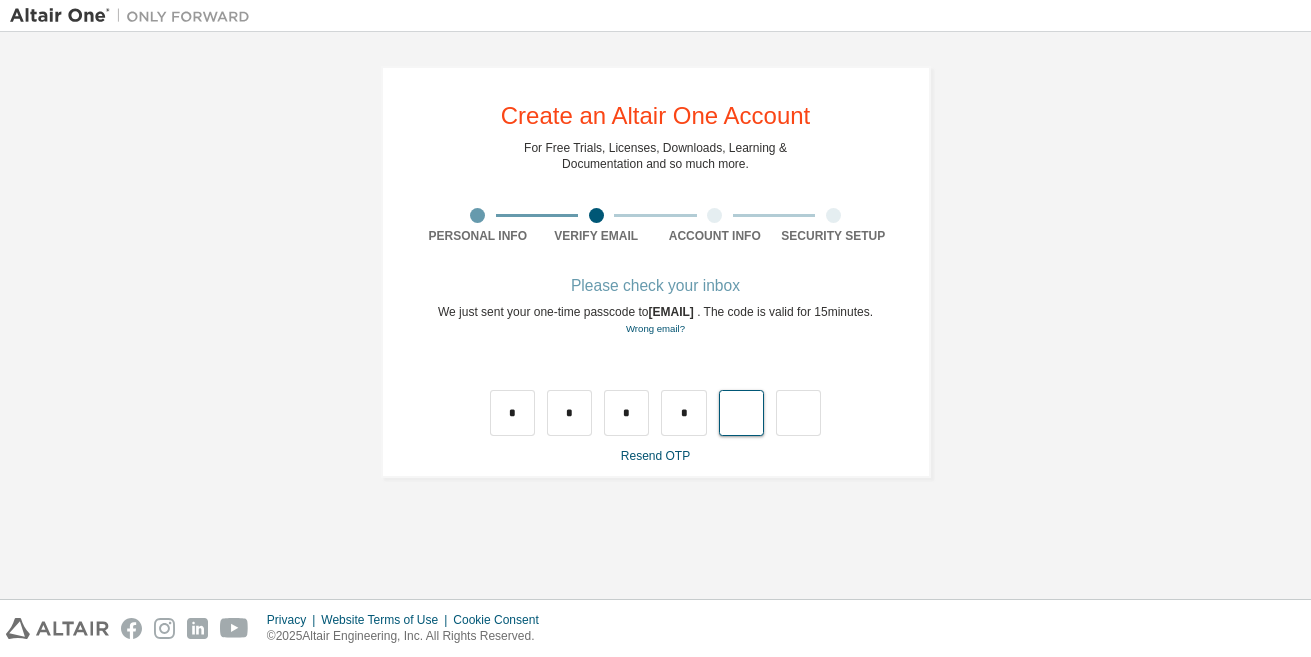 type on "*" 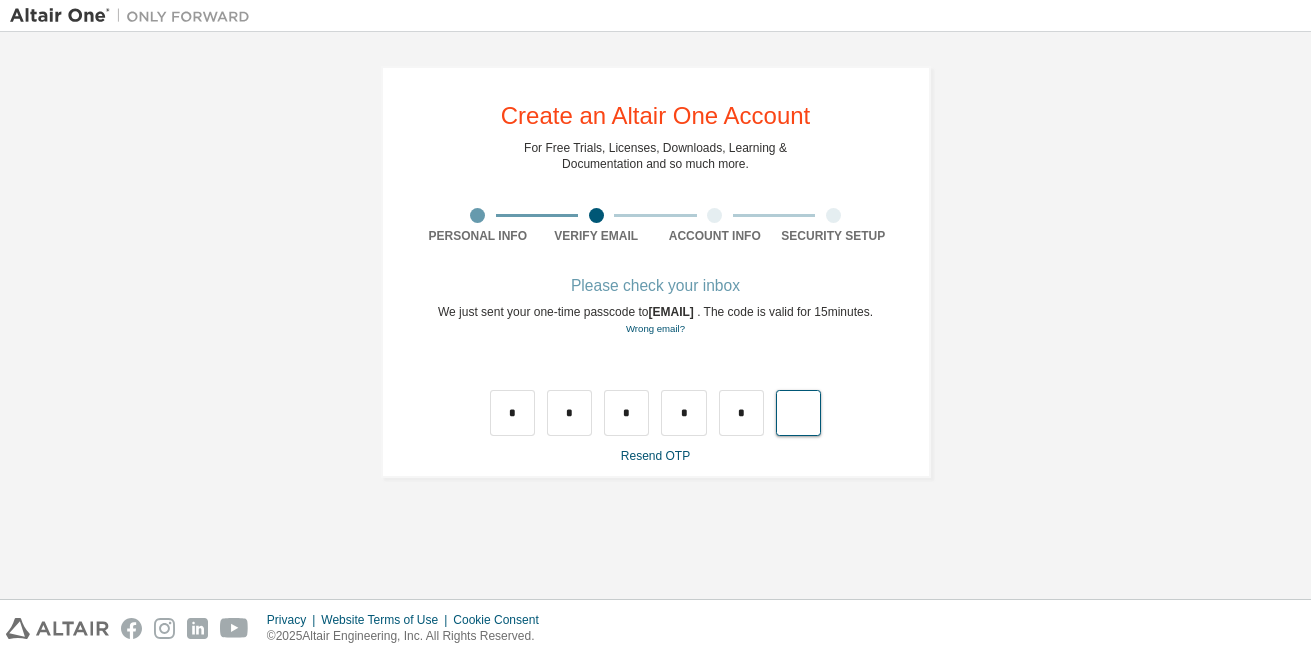 type on "*" 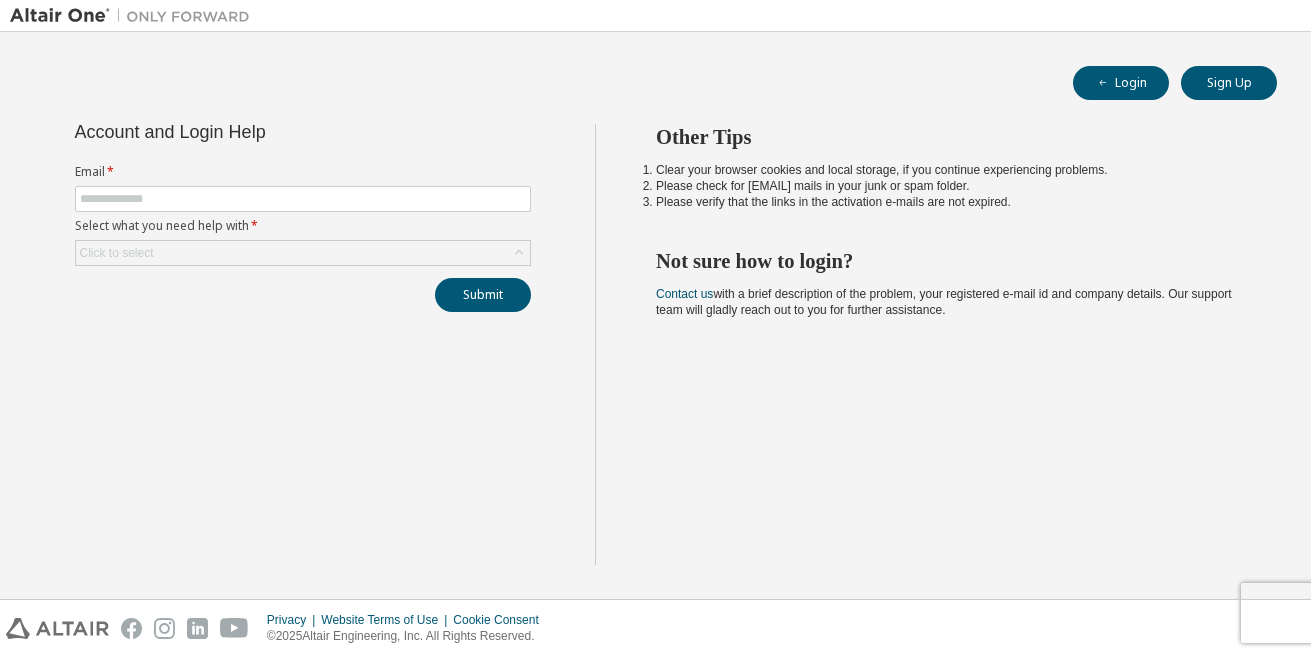 scroll, scrollTop: 0, scrollLeft: 0, axis: both 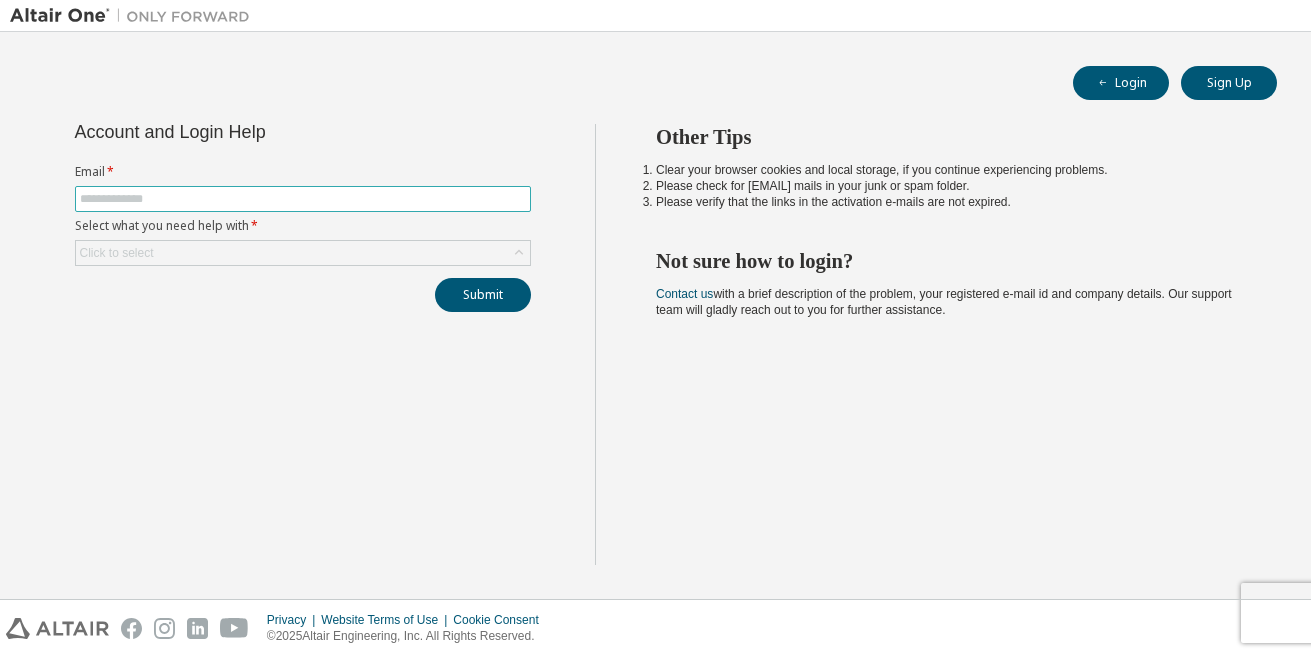 click at bounding box center (303, 199) 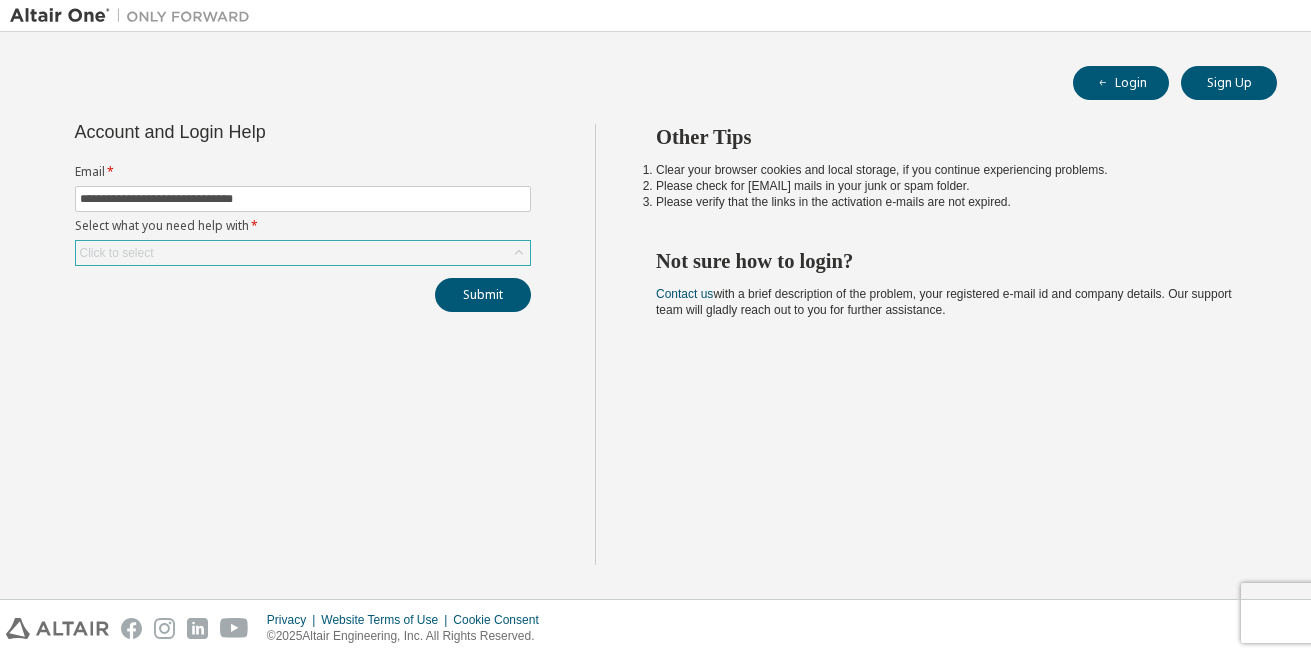click on "Click to select" at bounding box center [303, 253] 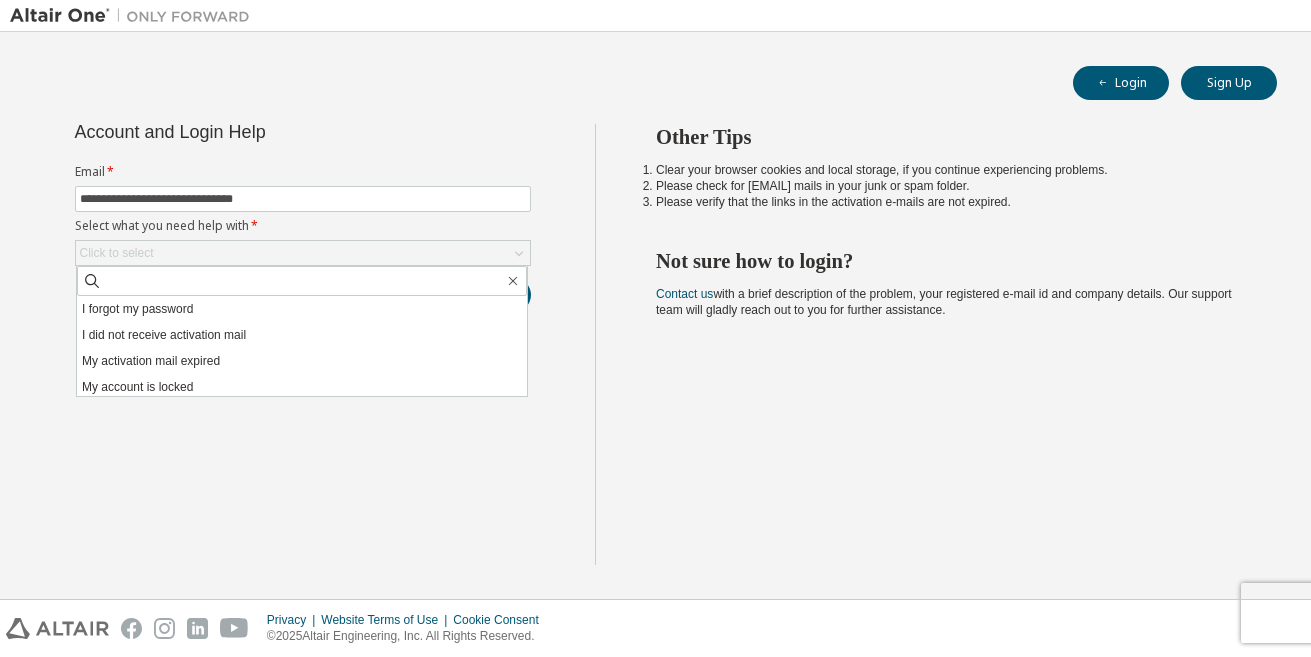 click on "**********" at bounding box center (302, 344) 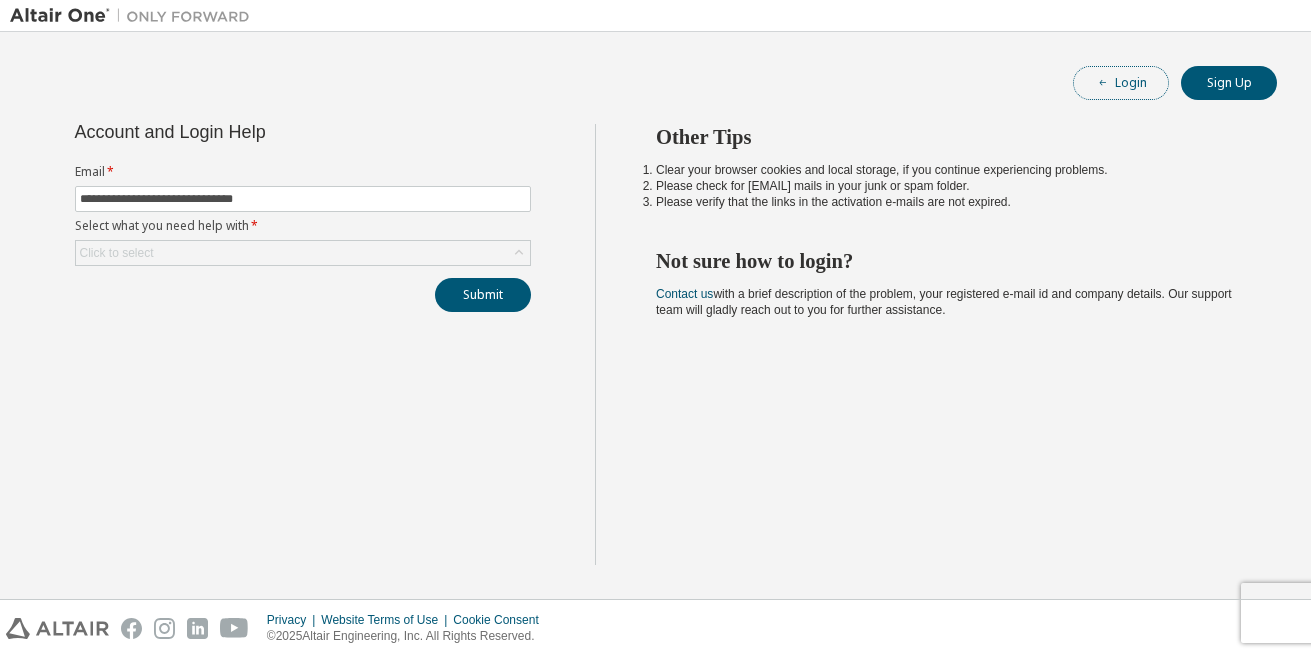 click on "Login" at bounding box center (1121, 83) 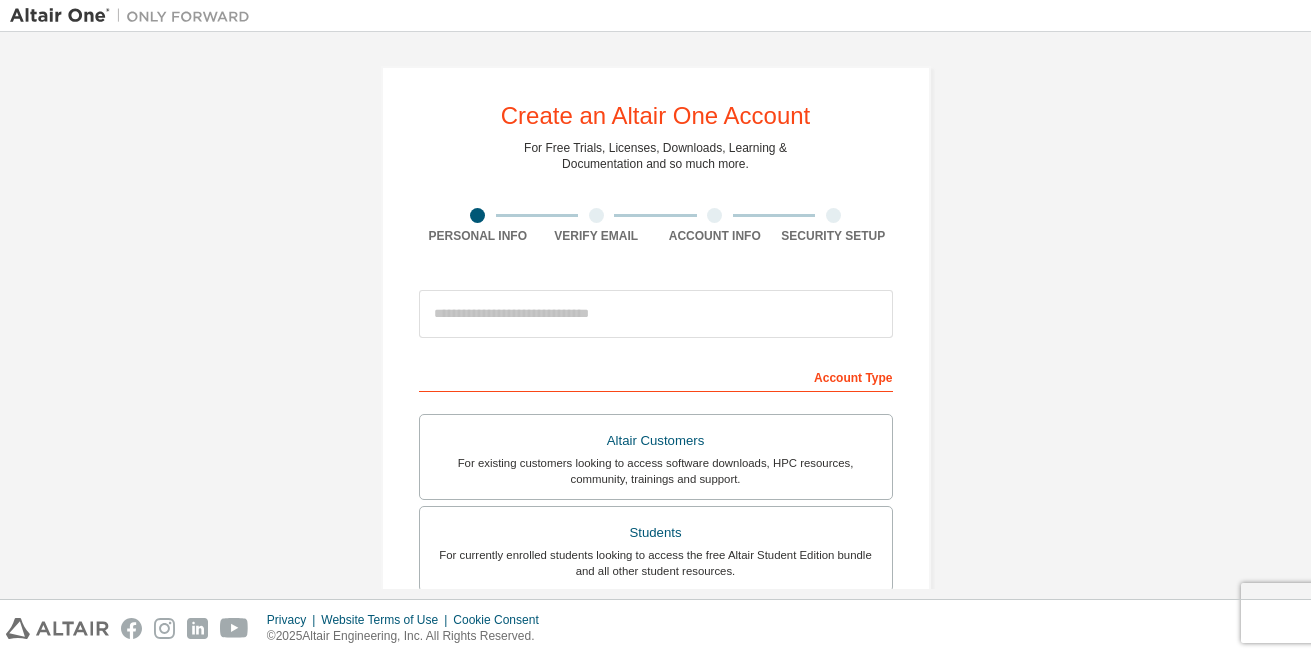 scroll, scrollTop: 0, scrollLeft: 0, axis: both 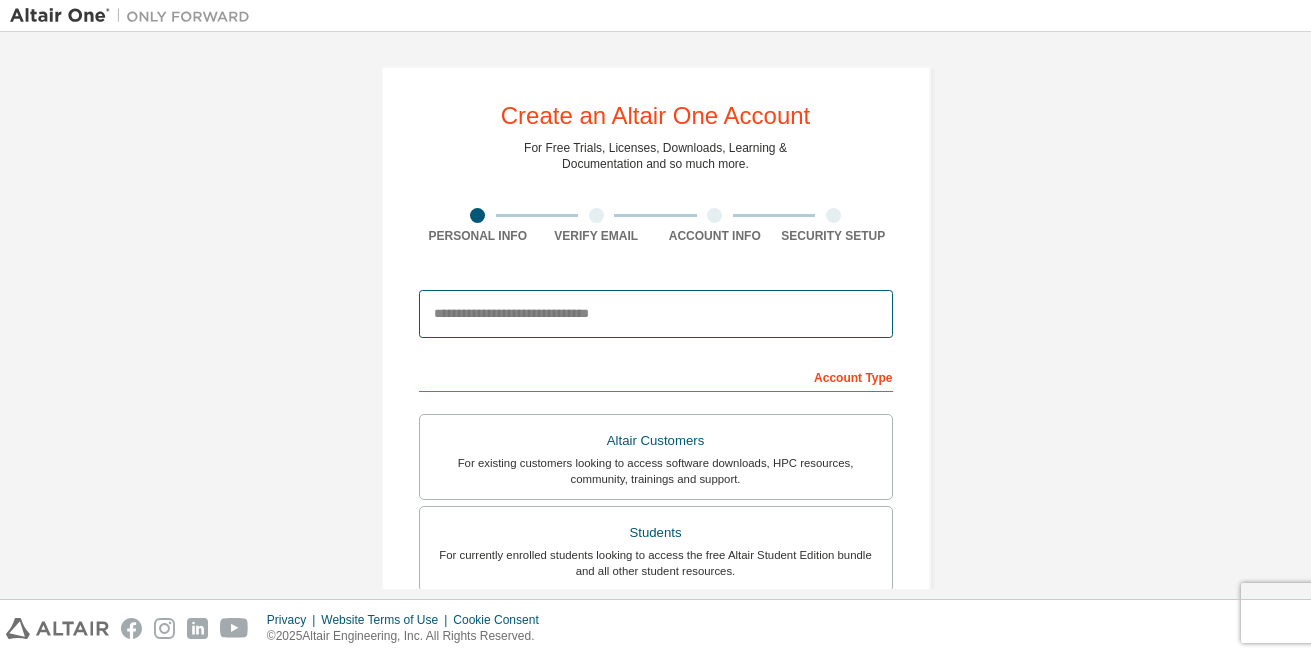 click at bounding box center (656, 314) 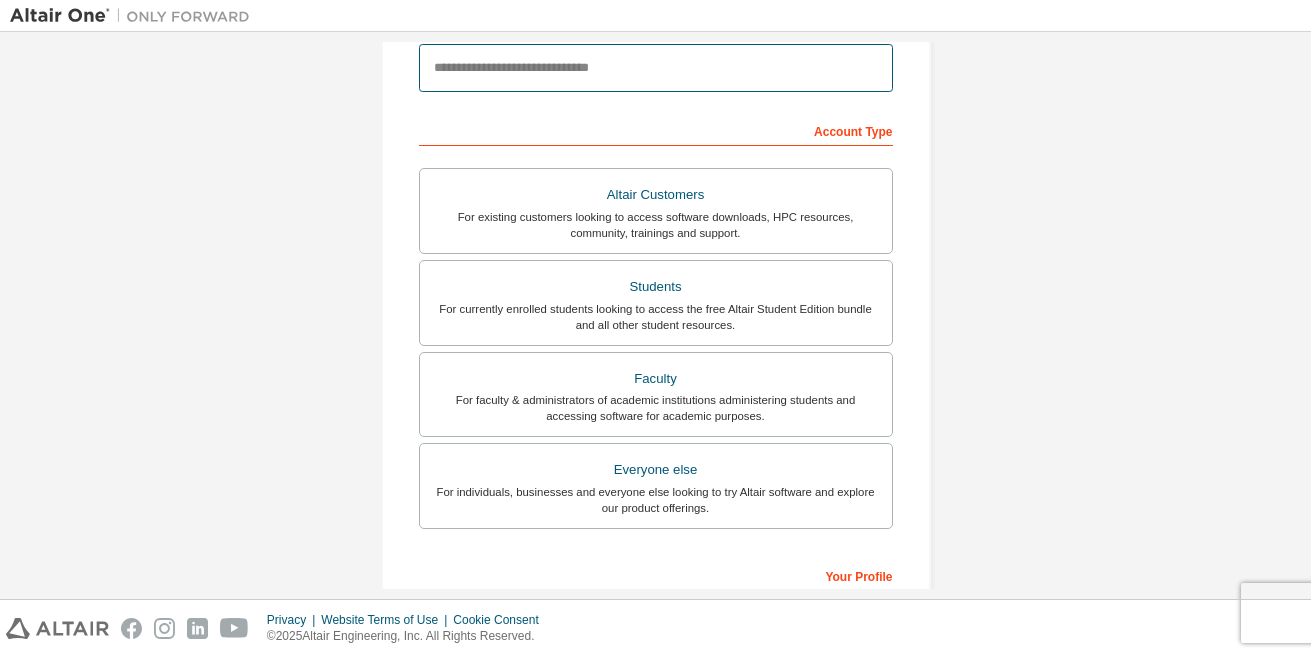 scroll, scrollTop: 0, scrollLeft: 0, axis: both 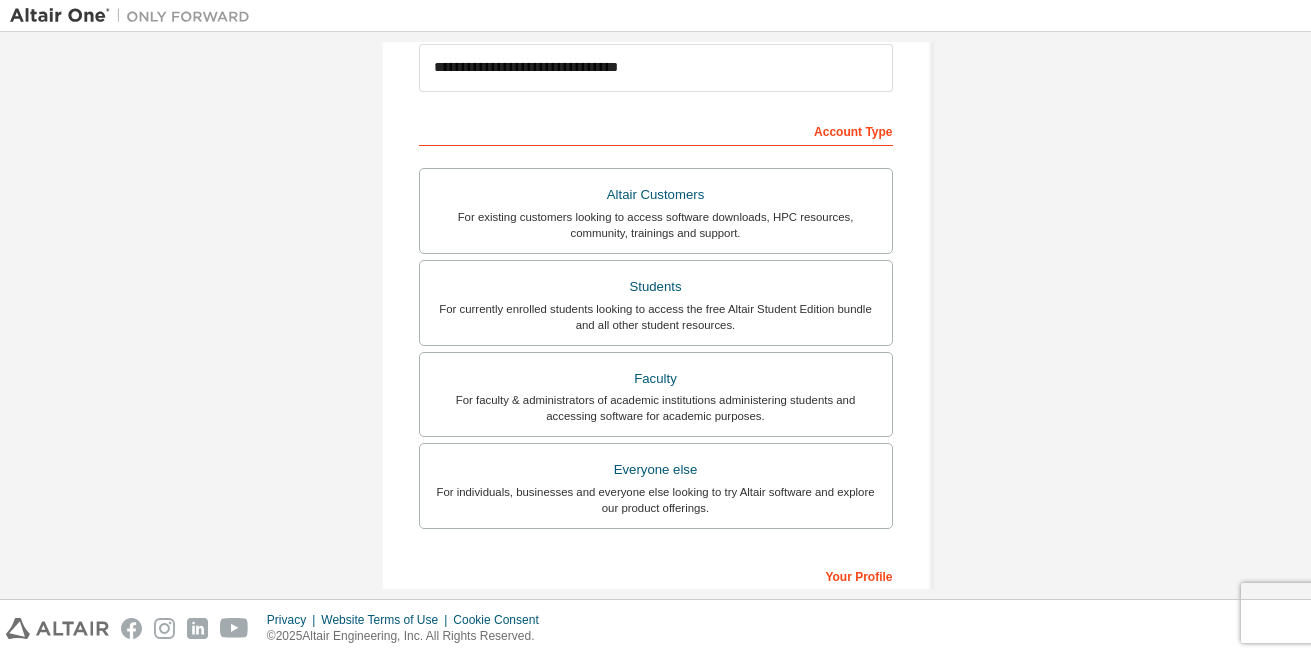 type on "******" 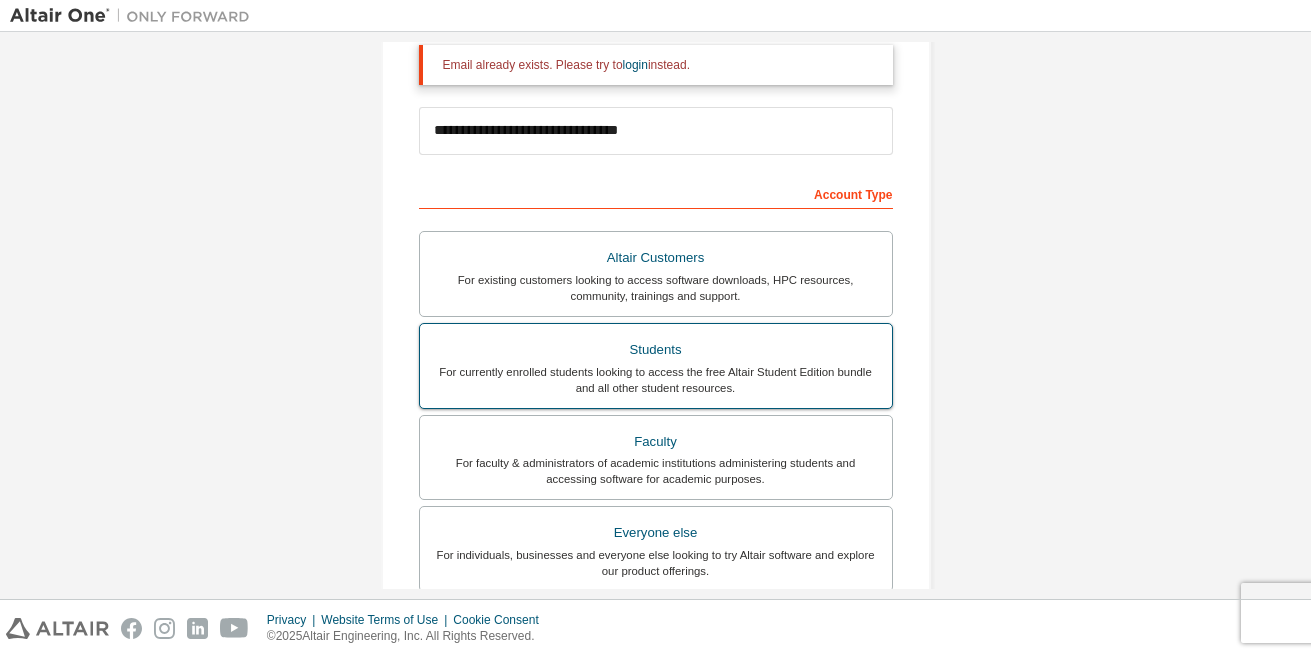 click on "For currently enrolled students looking to access the free Altair Student Edition bundle and all other student resources." at bounding box center (656, 380) 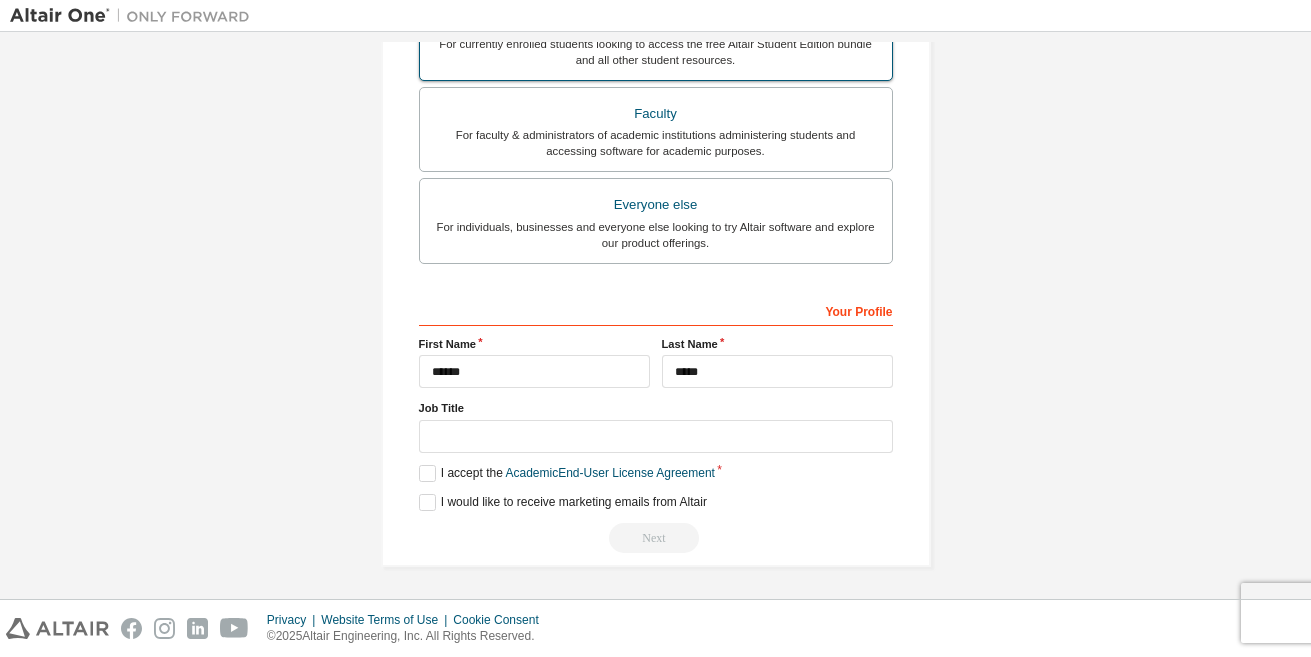 scroll, scrollTop: 574, scrollLeft: 0, axis: vertical 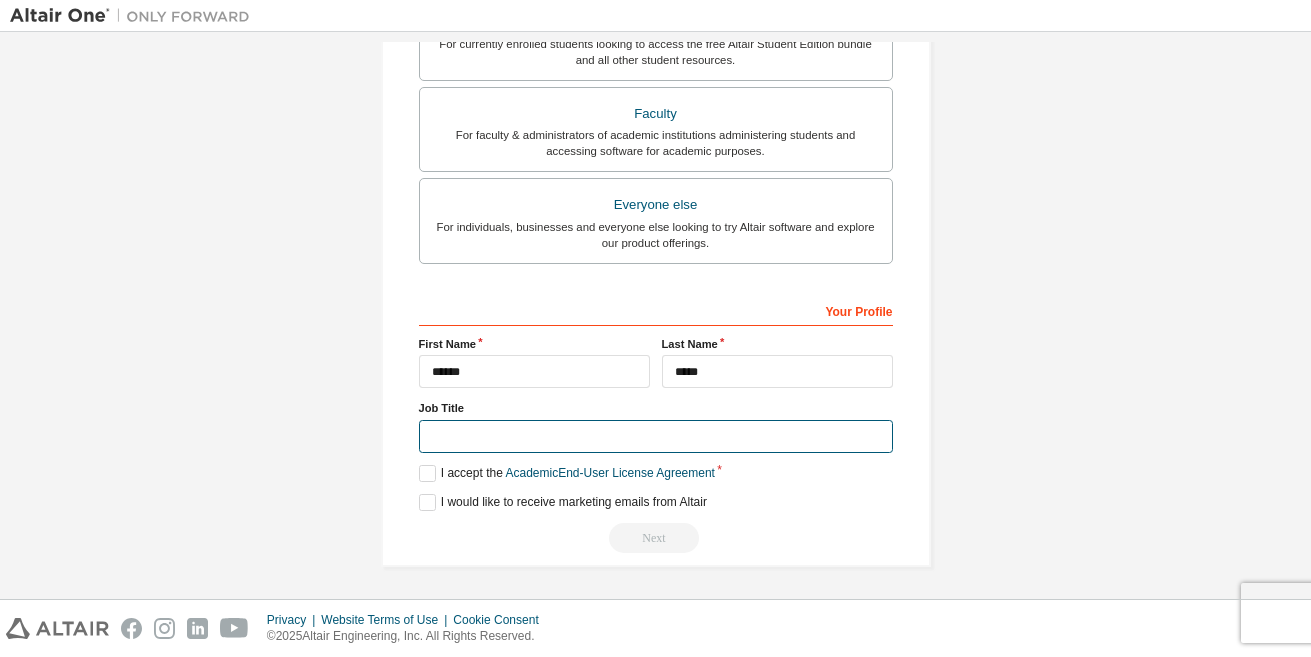 click at bounding box center [656, 436] 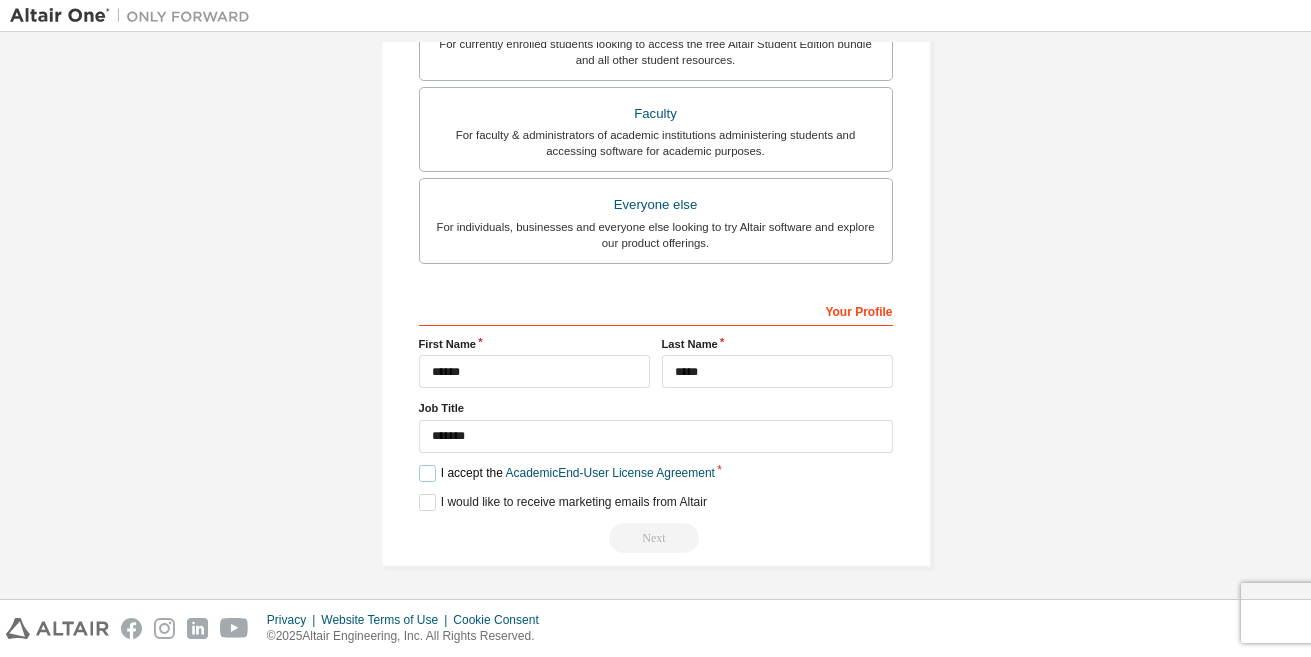 scroll, scrollTop: 574, scrollLeft: 0, axis: vertical 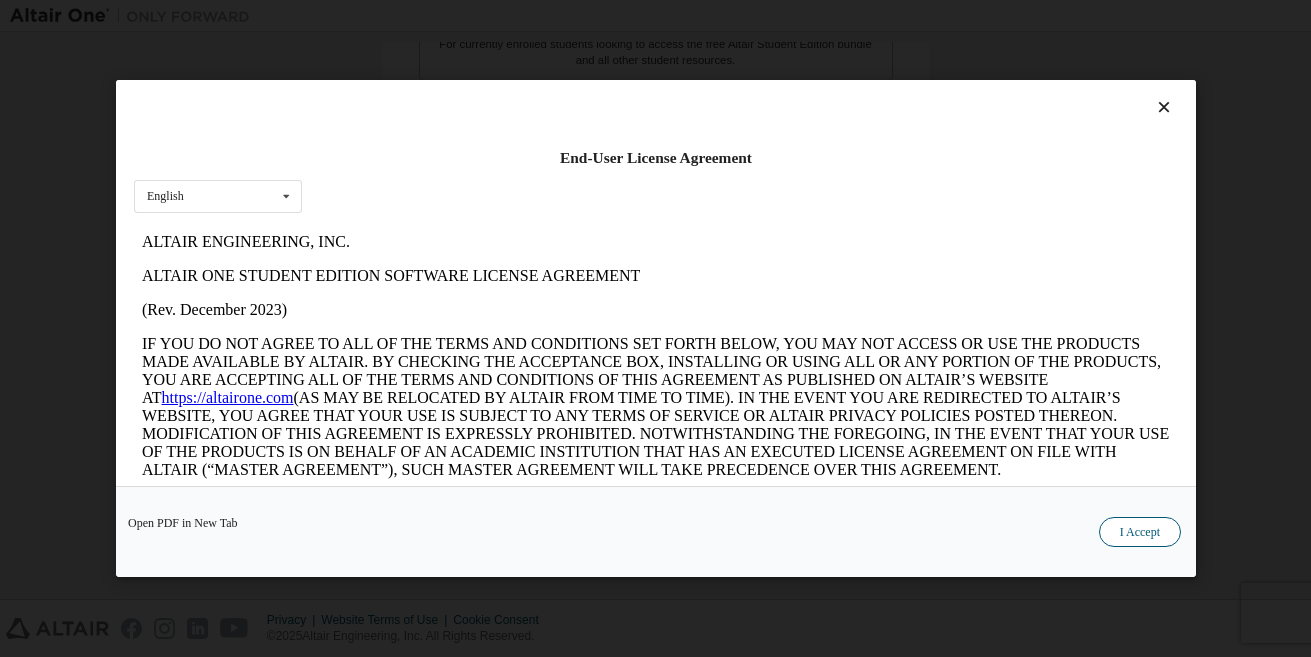 click on "I Accept" at bounding box center [1139, 532] 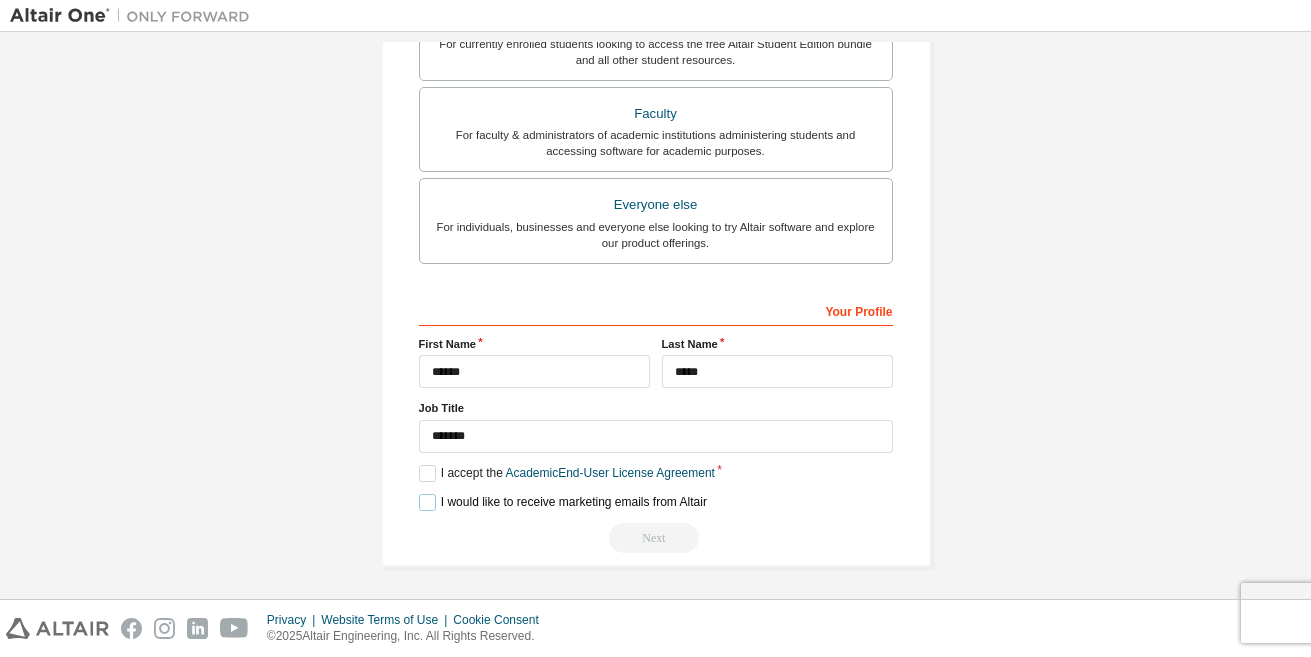 click on "I would like to receive marketing emails from Altair" at bounding box center [563, 502] 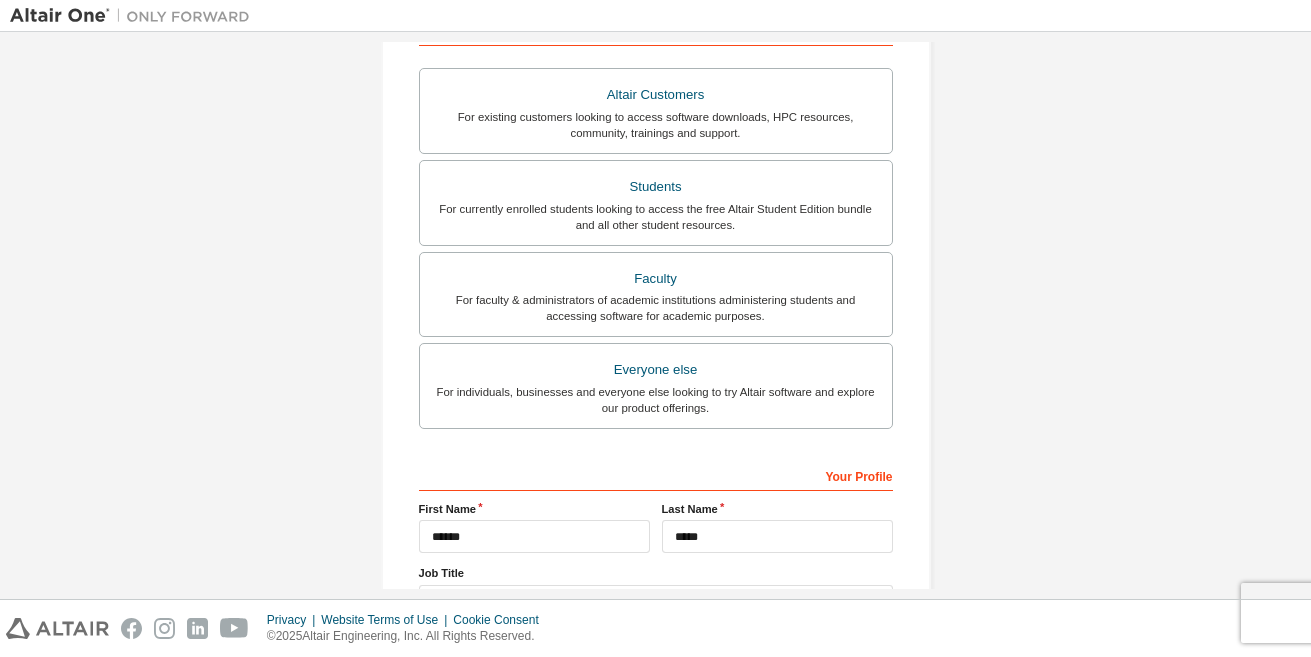 scroll, scrollTop: 411, scrollLeft: 0, axis: vertical 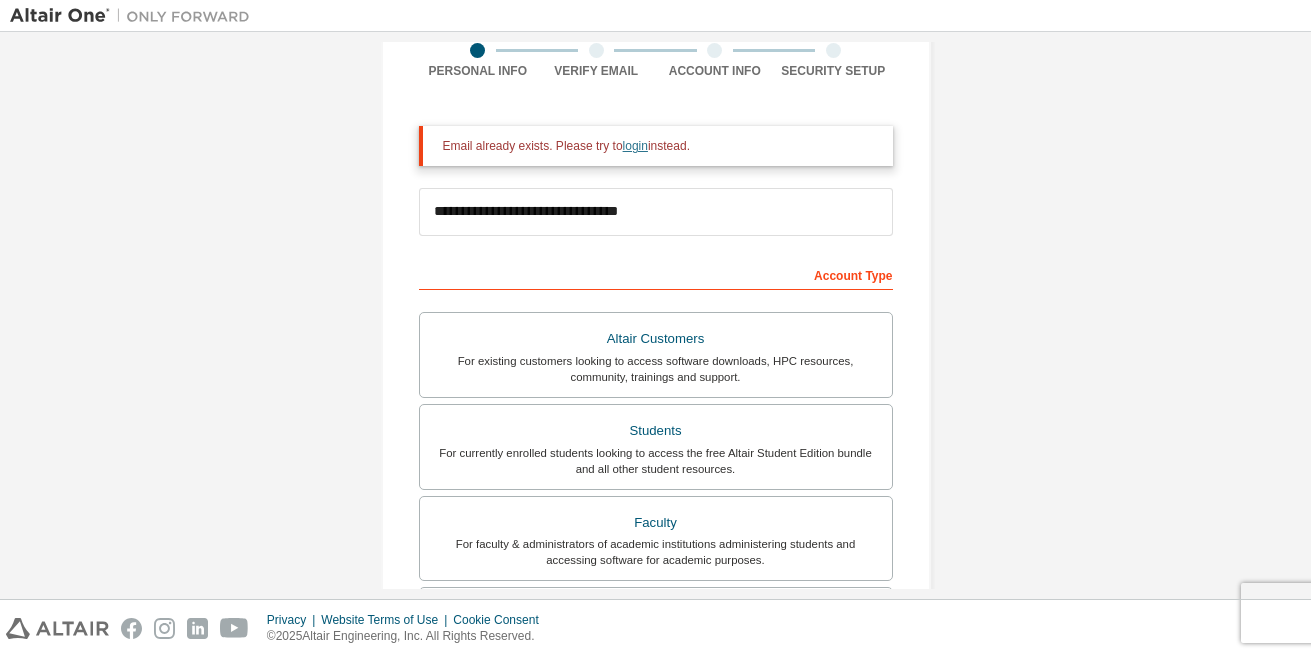 click on "login" at bounding box center [635, 146] 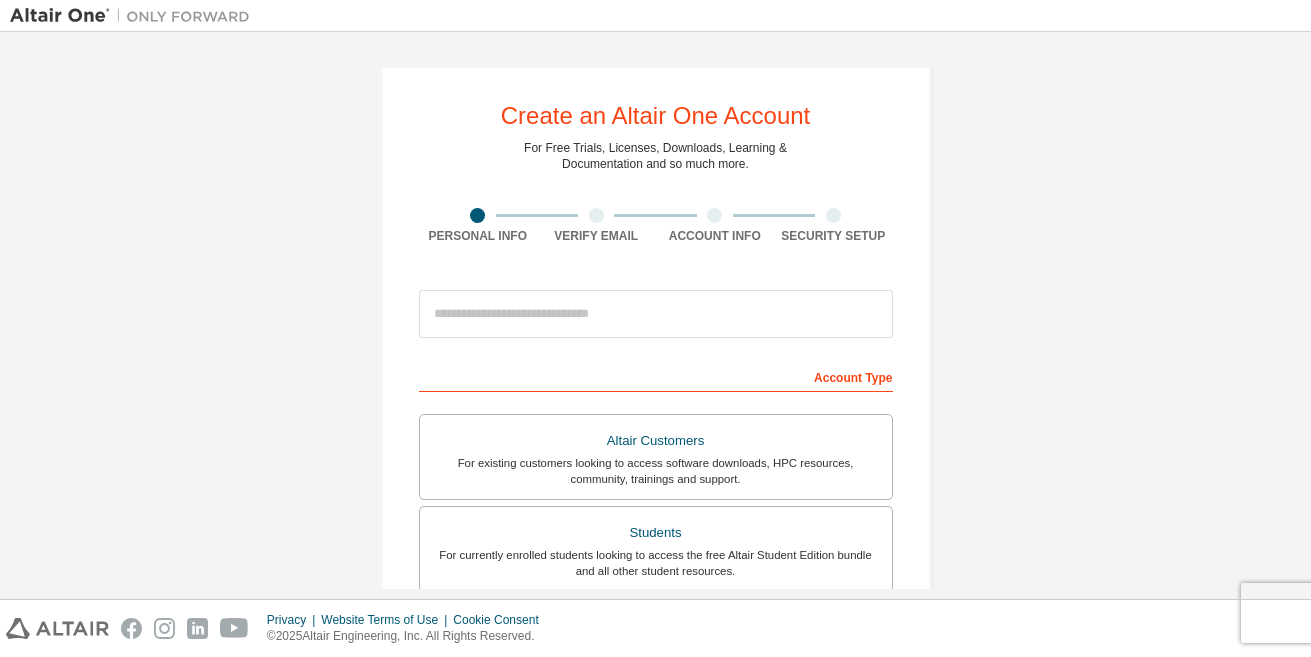 scroll, scrollTop: 0, scrollLeft: 0, axis: both 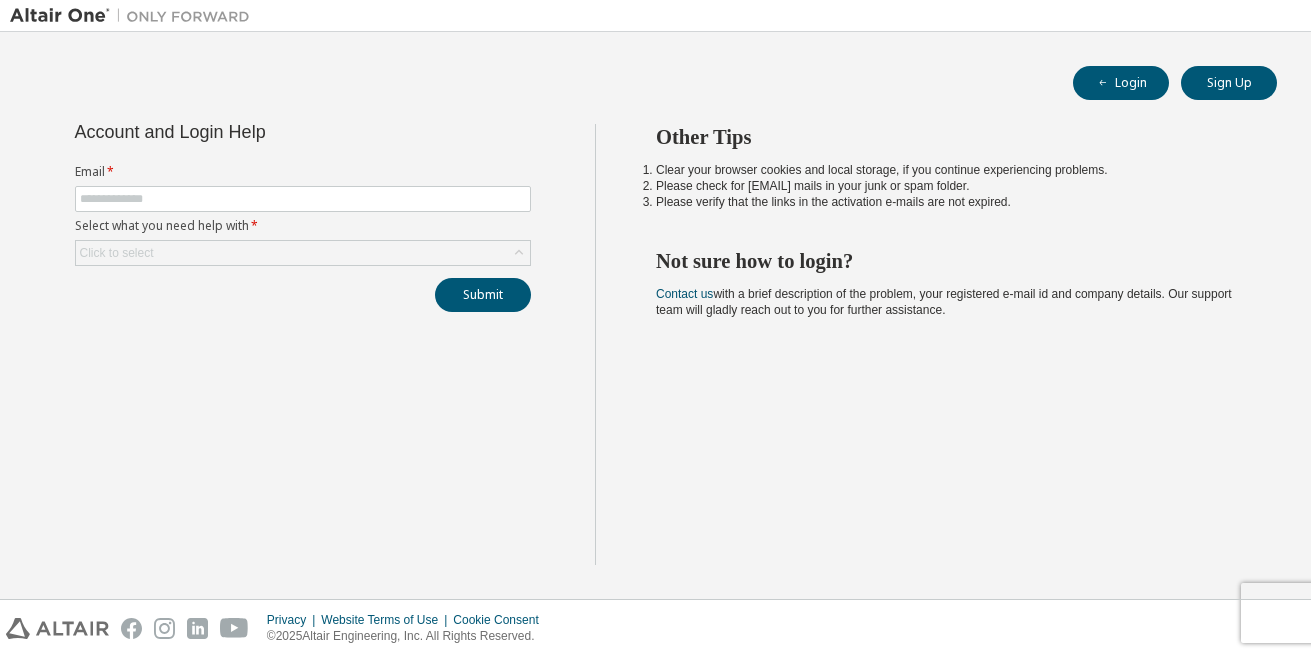 click on "Email * Select what you need help with * Click to select" at bounding box center [303, 215] 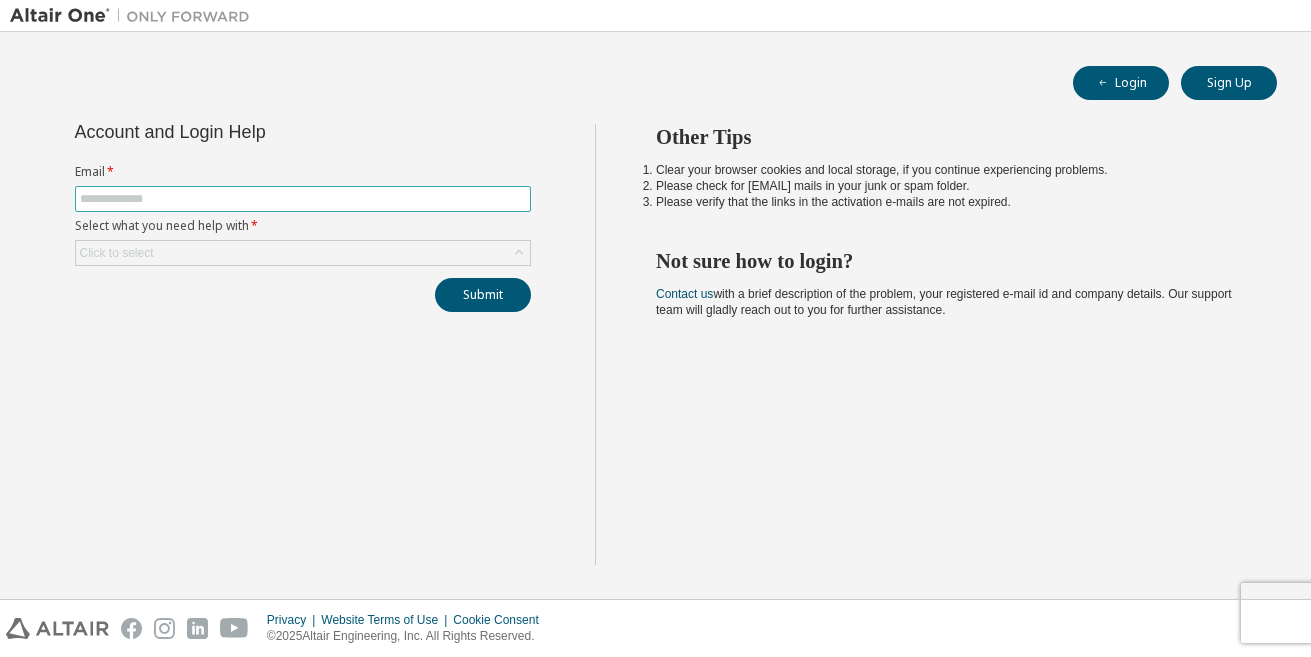 click at bounding box center [303, 199] 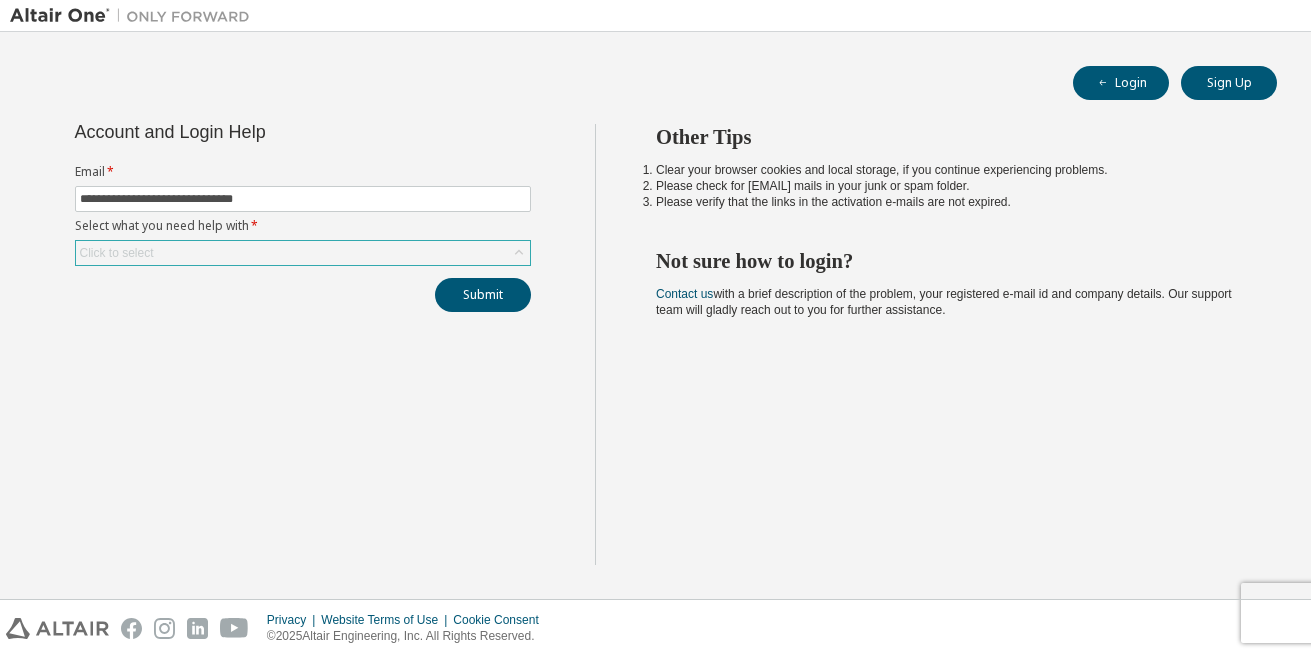click on "Click to select" at bounding box center [303, 253] 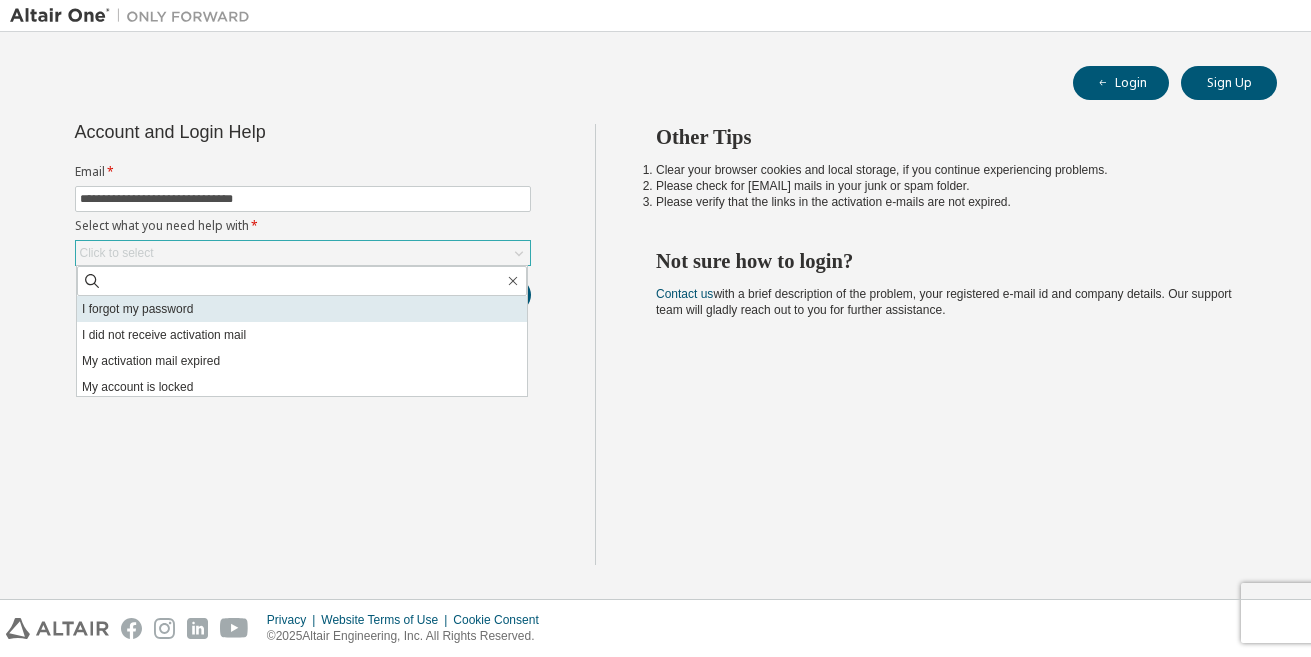 click on "I forgot my password" at bounding box center (302, 309) 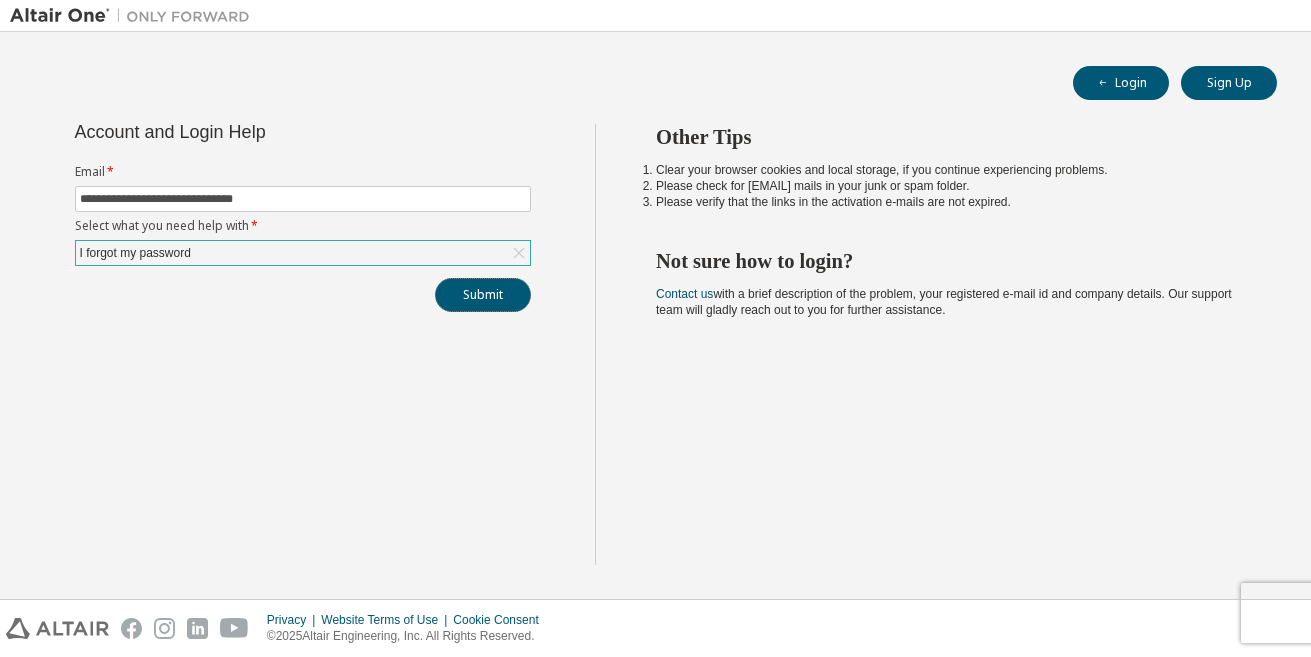 click on "Submit" at bounding box center (483, 295) 